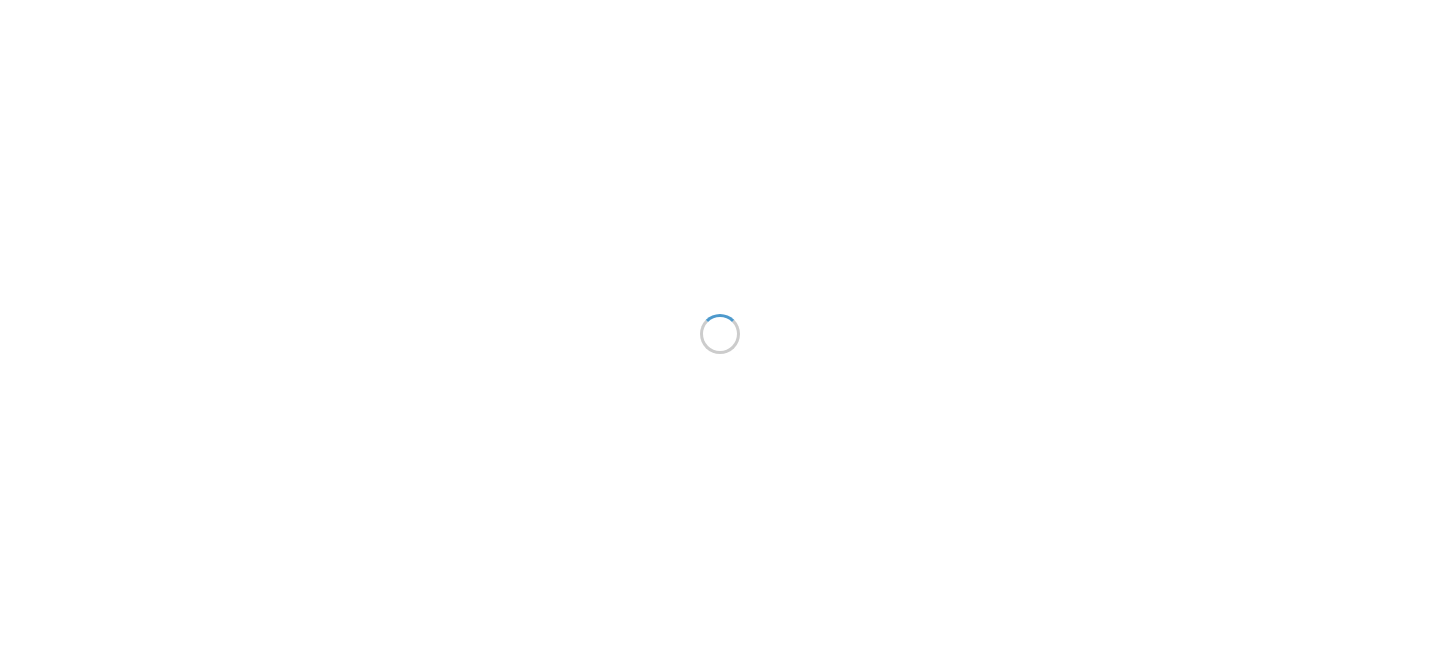 scroll, scrollTop: 0, scrollLeft: 0, axis: both 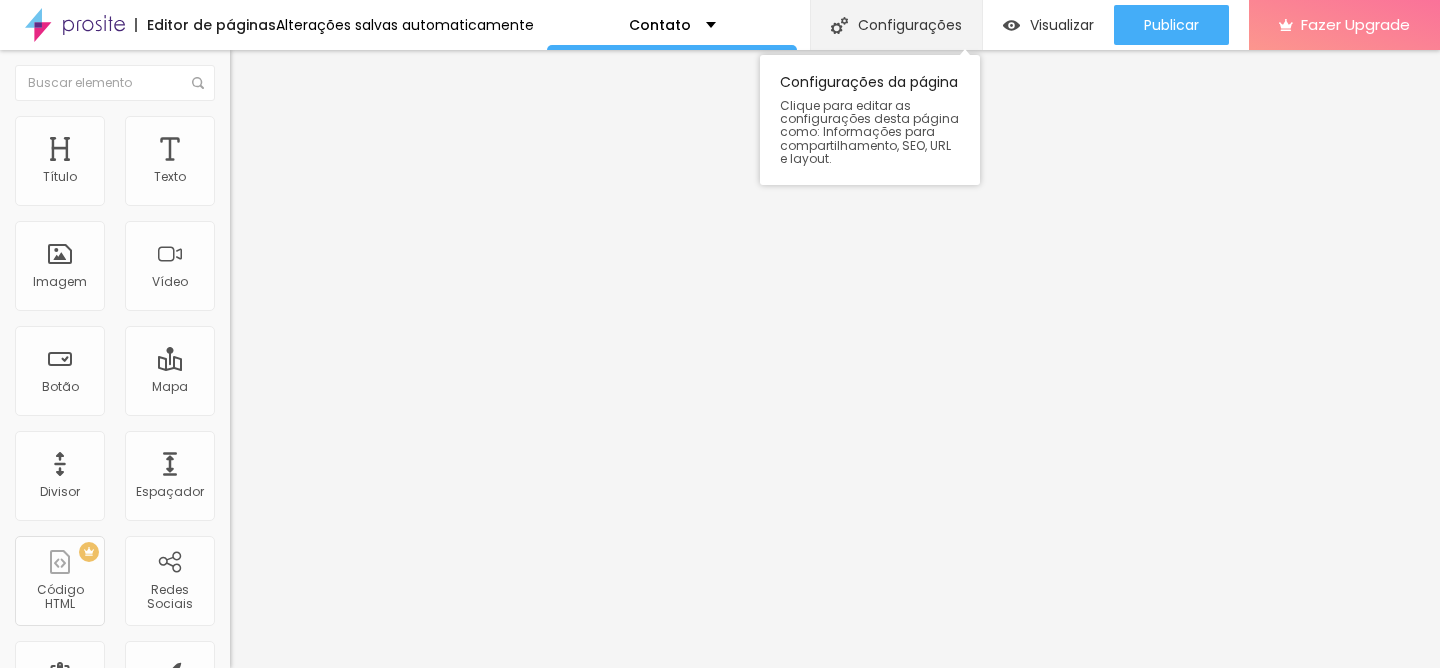 click on "Configurações" at bounding box center [896, 25] 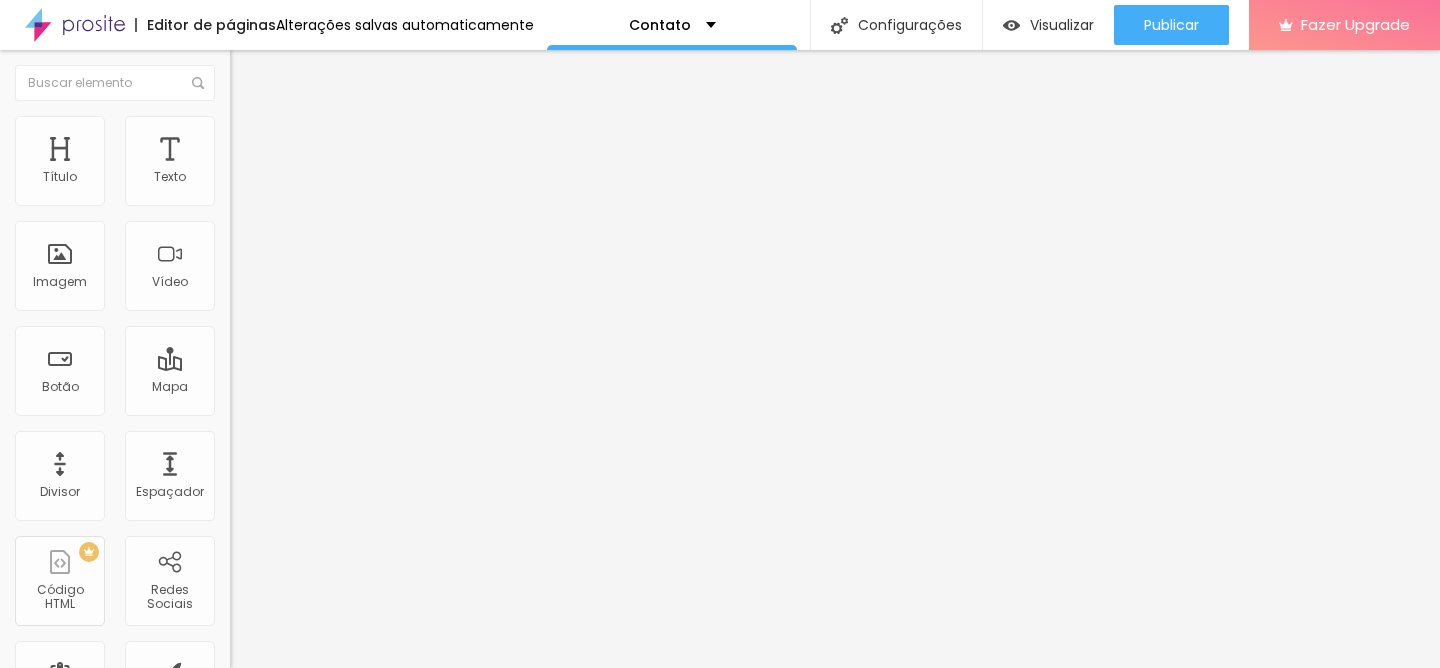 drag, startPoint x: 662, startPoint y: 200, endPoint x: 525, endPoint y: 195, distance: 137.09122 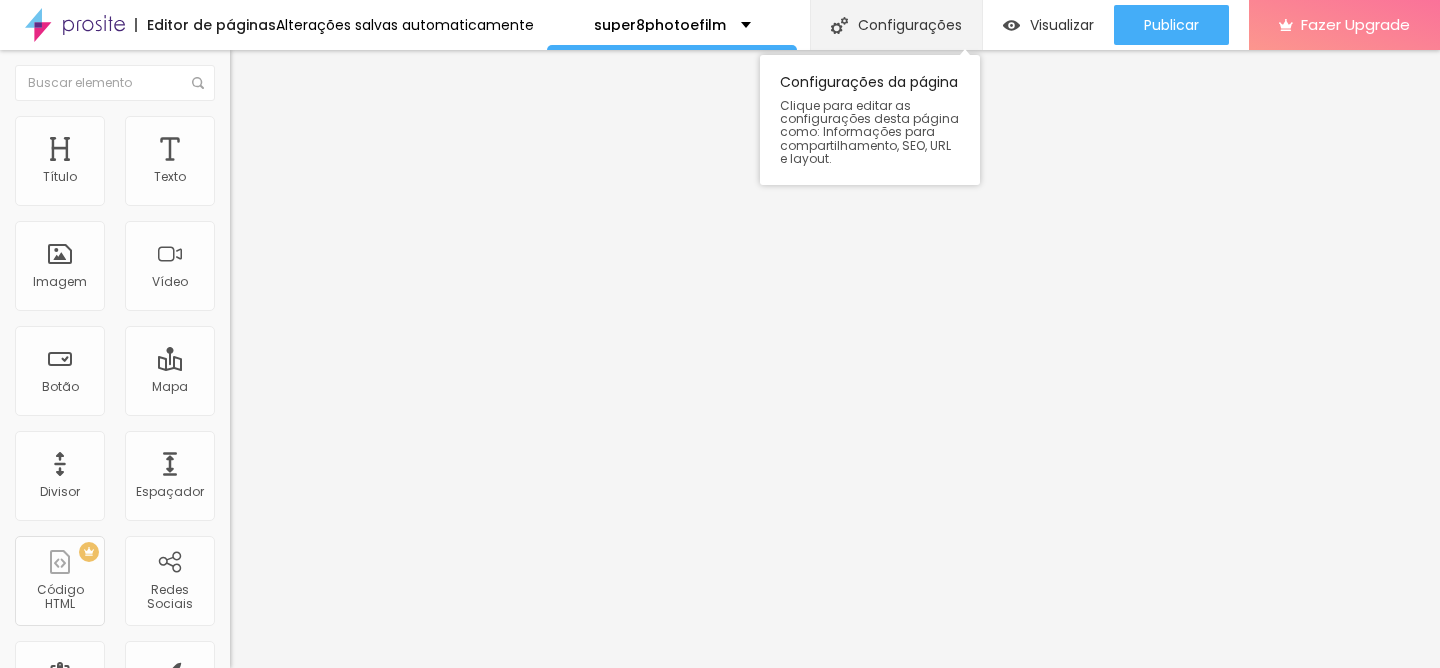 click on "Configurações" at bounding box center (896, 25) 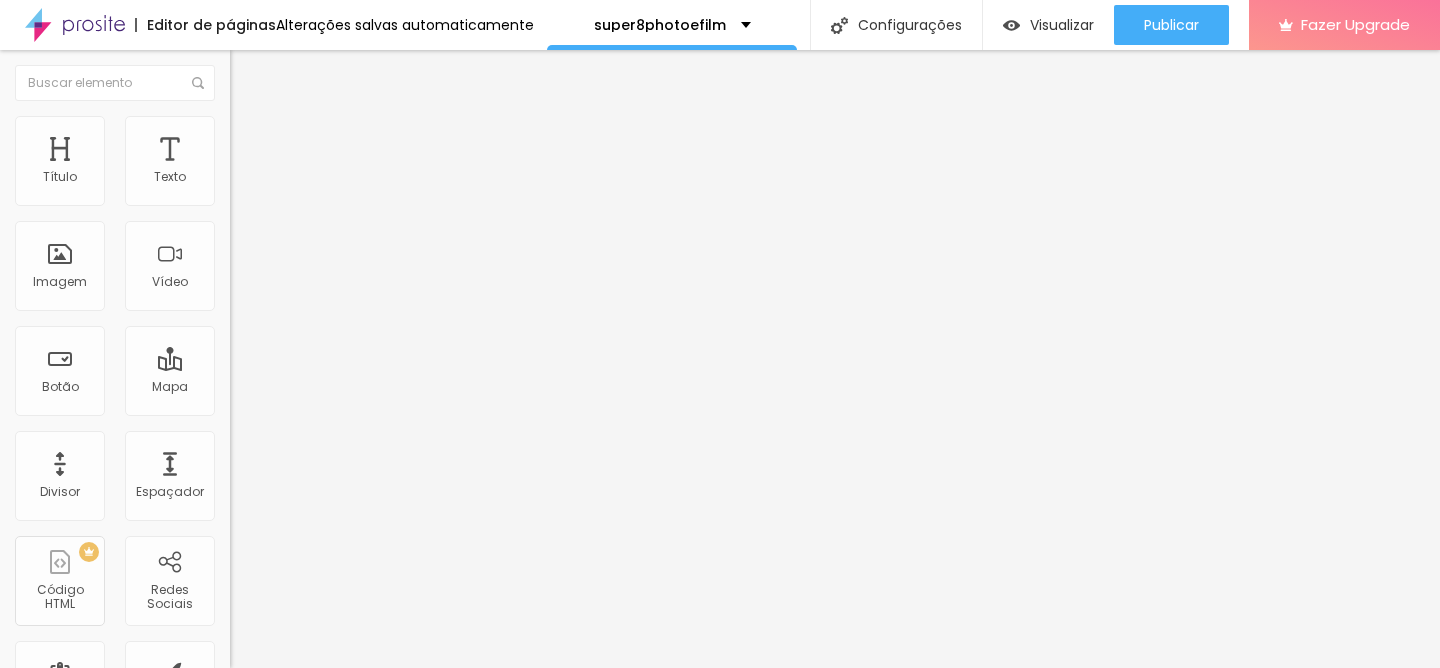 drag, startPoint x: 606, startPoint y: 201, endPoint x: 529, endPoint y: 201, distance: 77 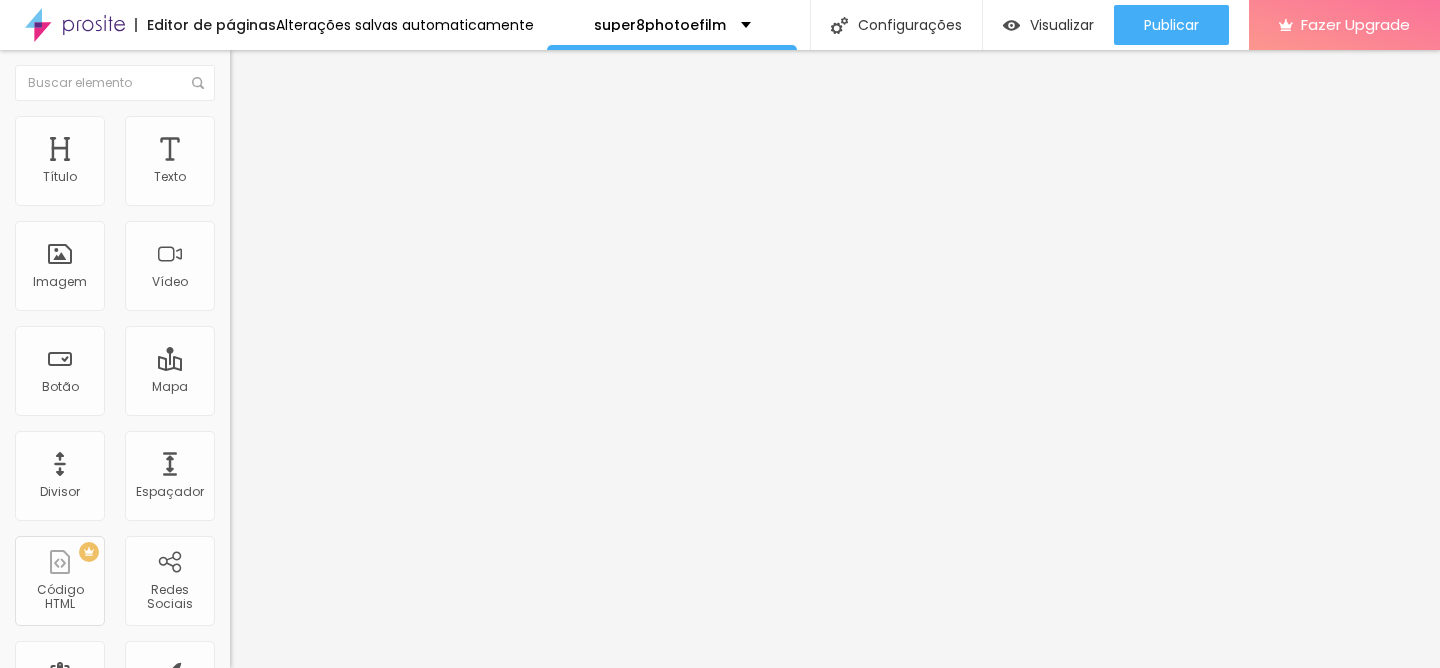 click on "SEO" at bounding box center (720, 728) 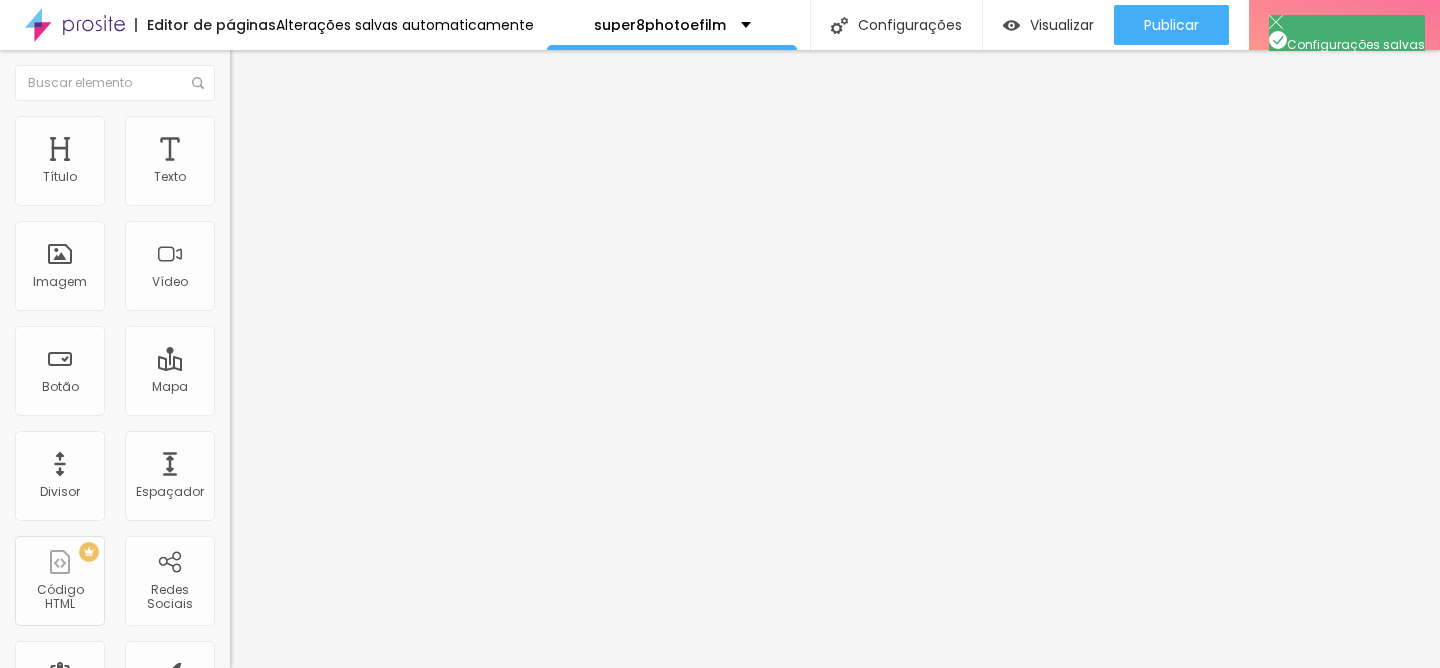 click at bounding box center (720, 689) 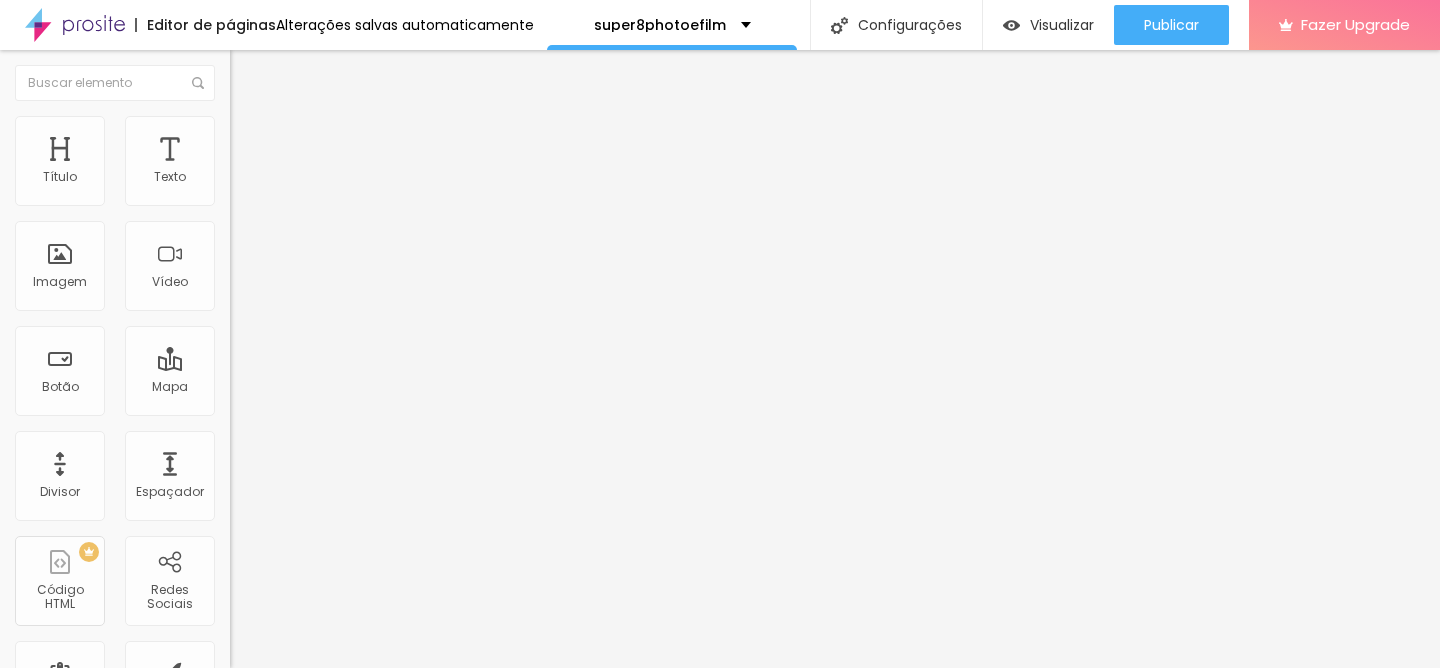 click on "Alterações salvas automaticamente" at bounding box center (405, 25) 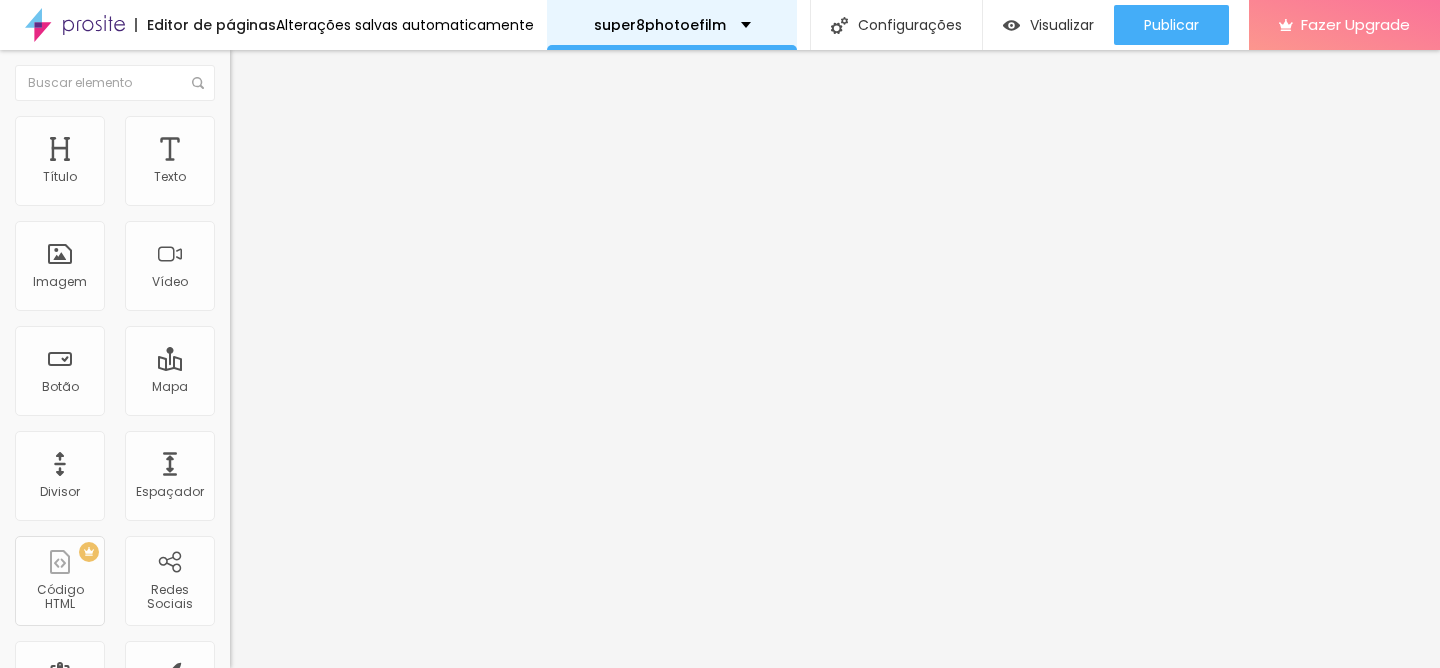 click on "super8photoefilm" at bounding box center (672, 25) 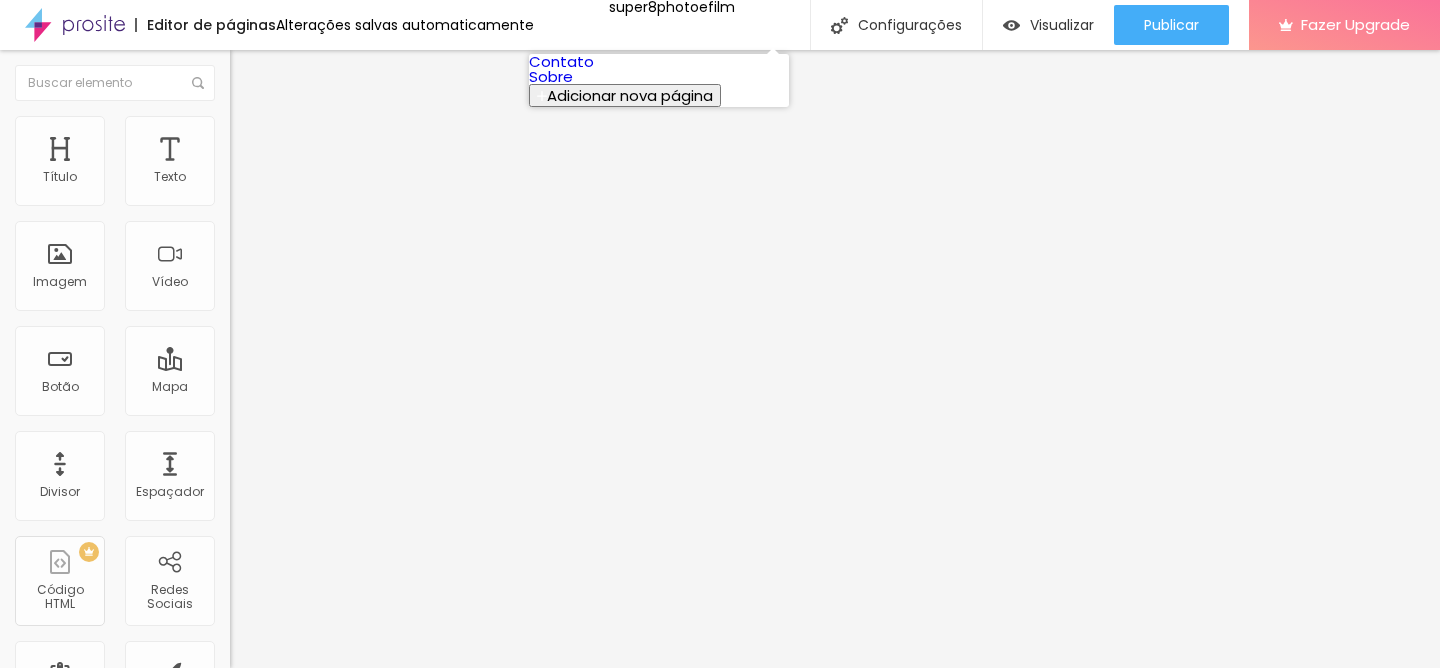 click on "Sobre" at bounding box center [551, 76] 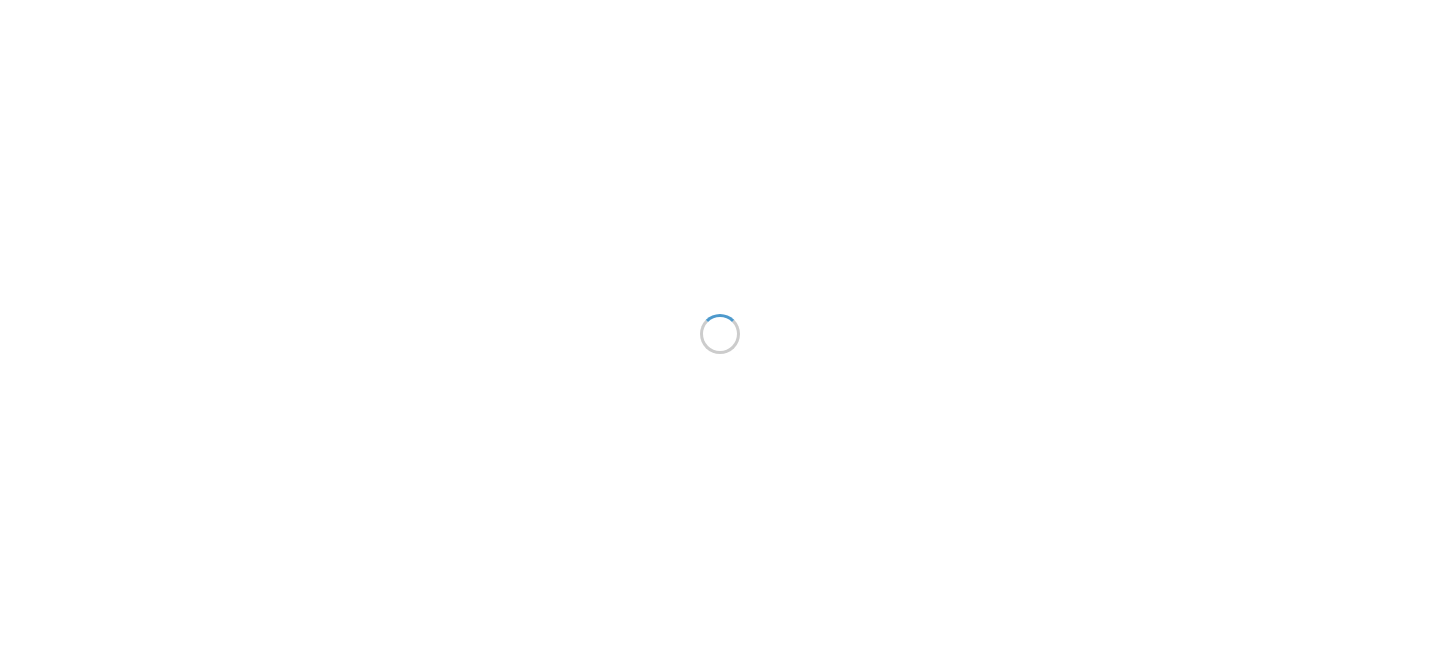 scroll, scrollTop: 0, scrollLeft: 0, axis: both 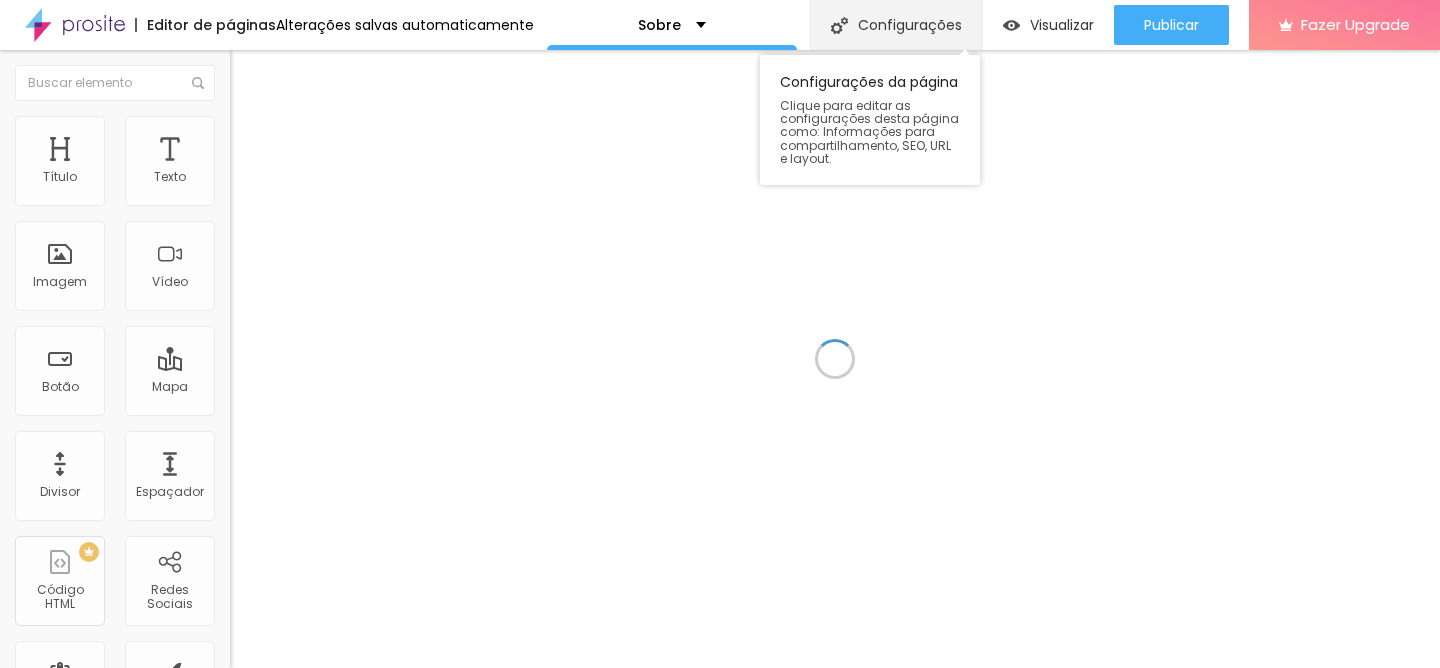 click on "Configurações" at bounding box center [896, 25] 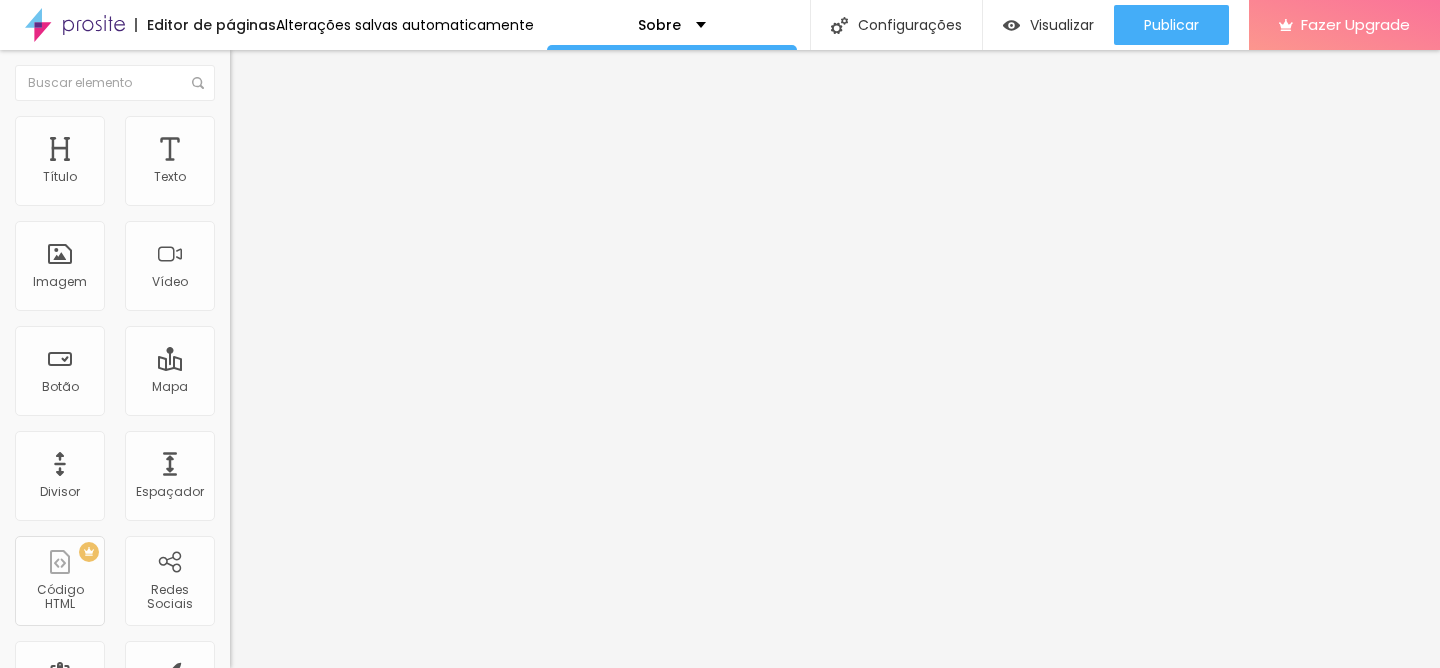 click at bounding box center [720, 689] 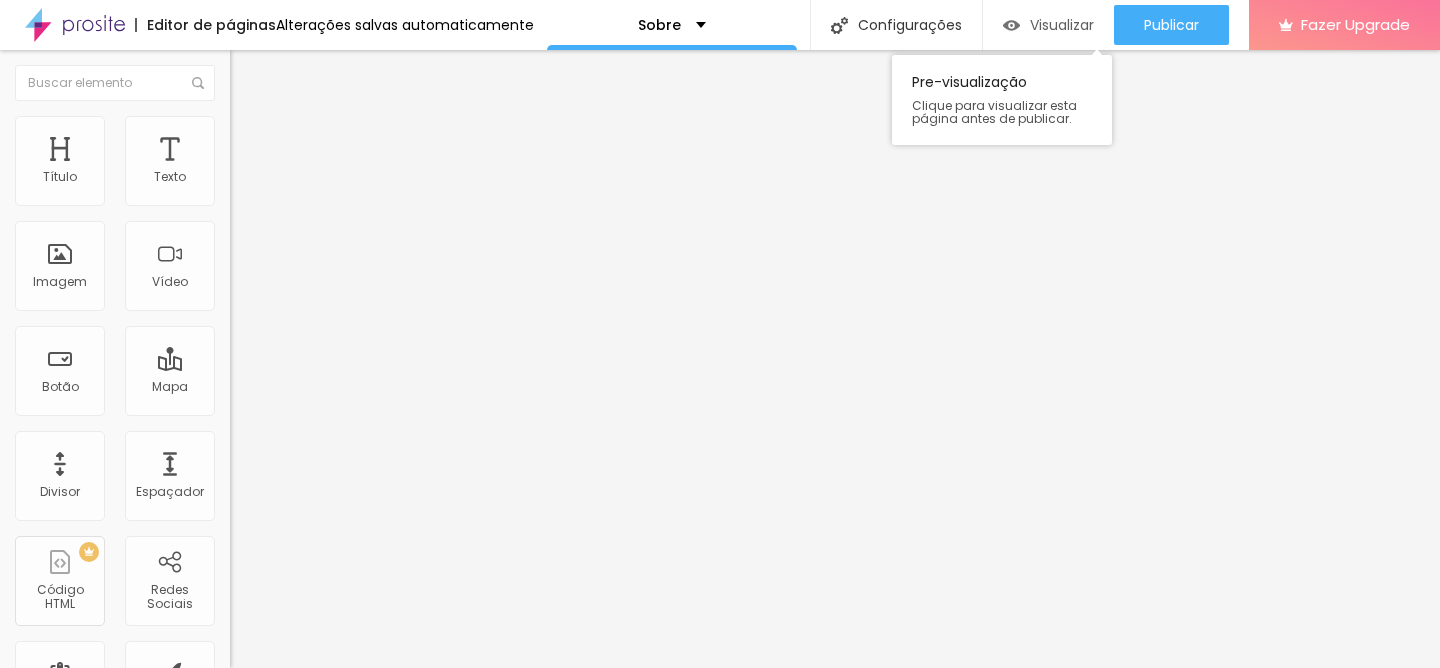 click on "Visualizar" at bounding box center (1048, 25) 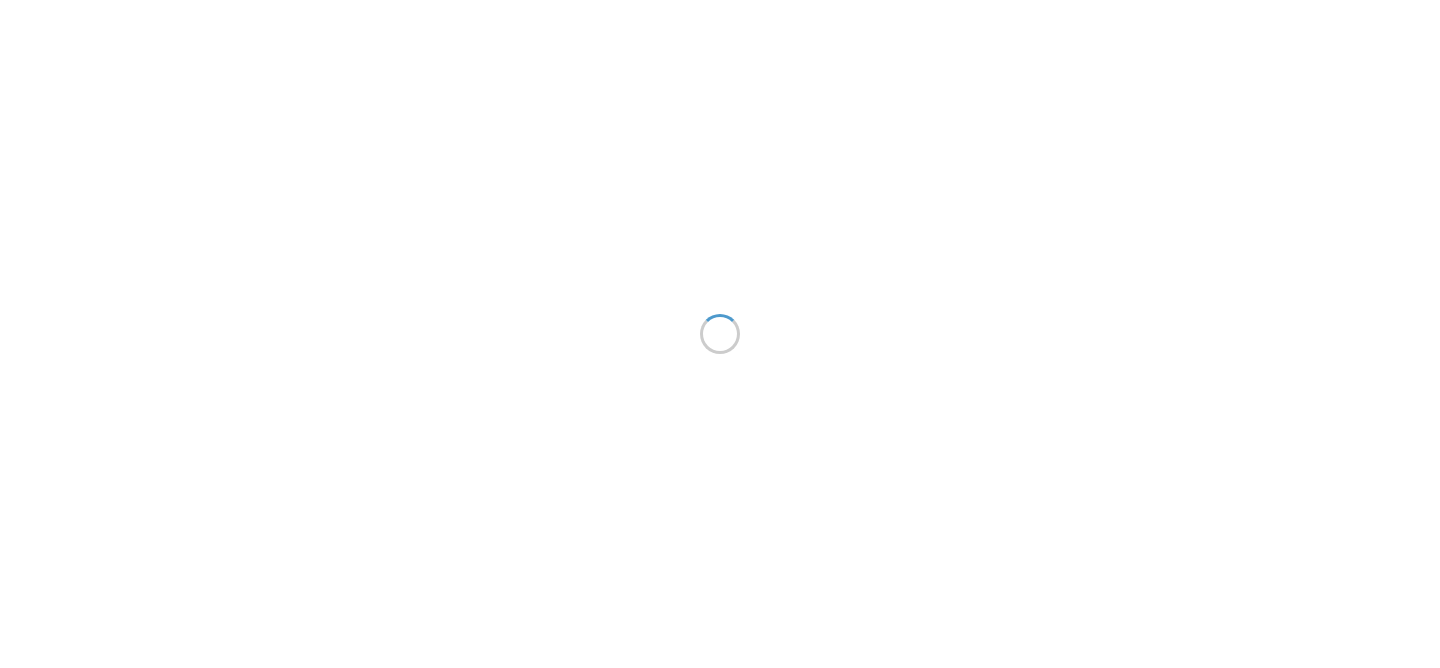 scroll, scrollTop: 0, scrollLeft: 0, axis: both 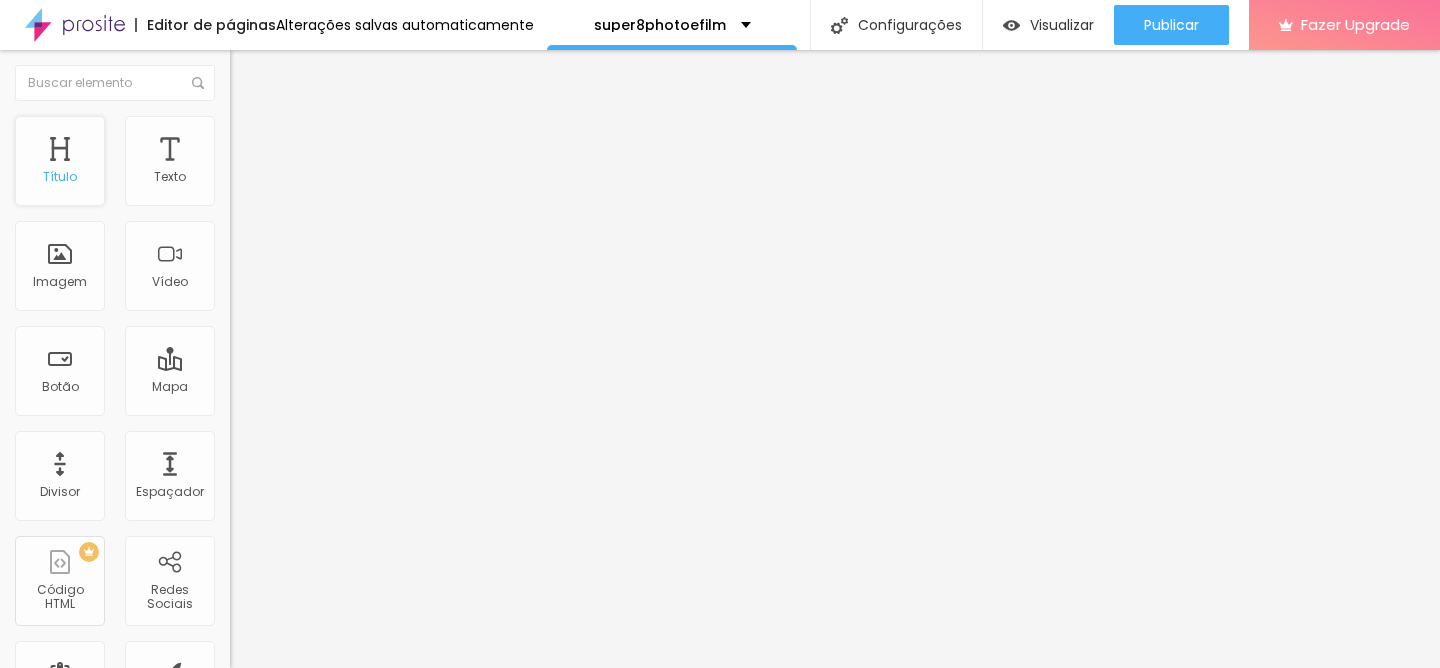 click on "Título" at bounding box center (60, 161) 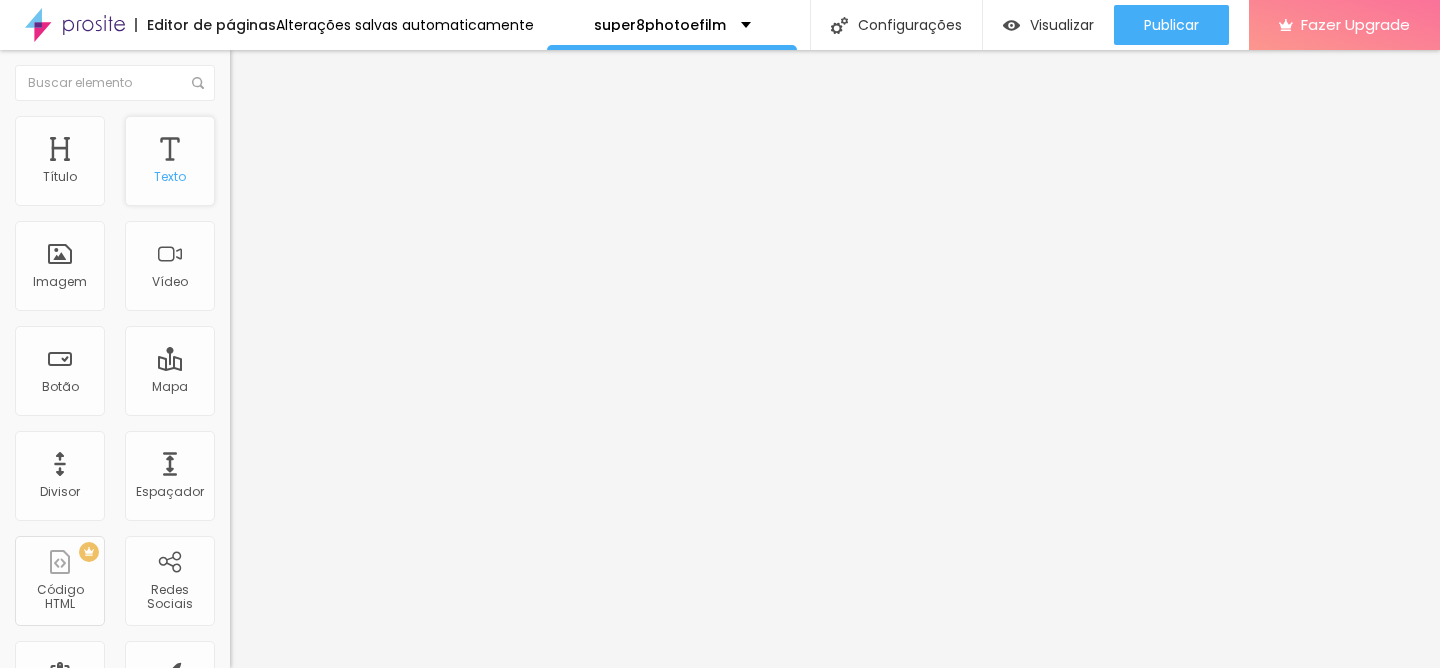 click on "Texto" at bounding box center [170, 177] 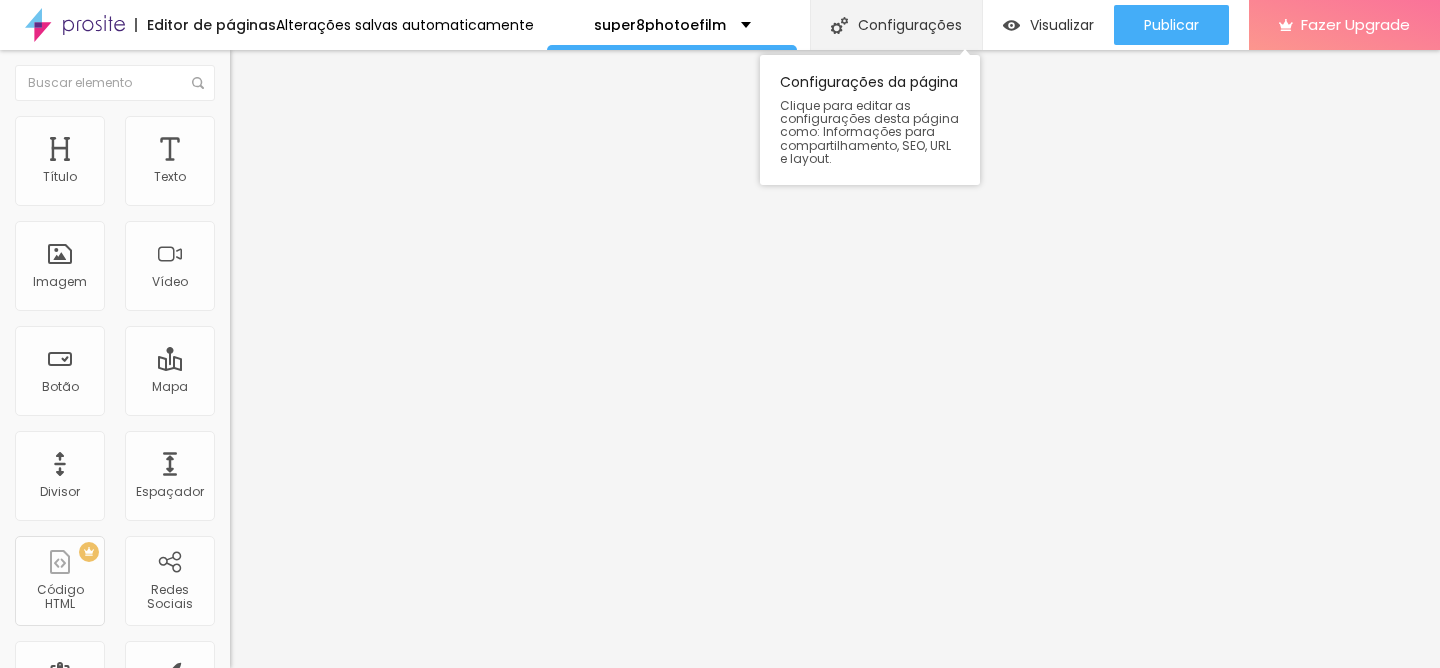 click on "Configurações" at bounding box center (896, 25) 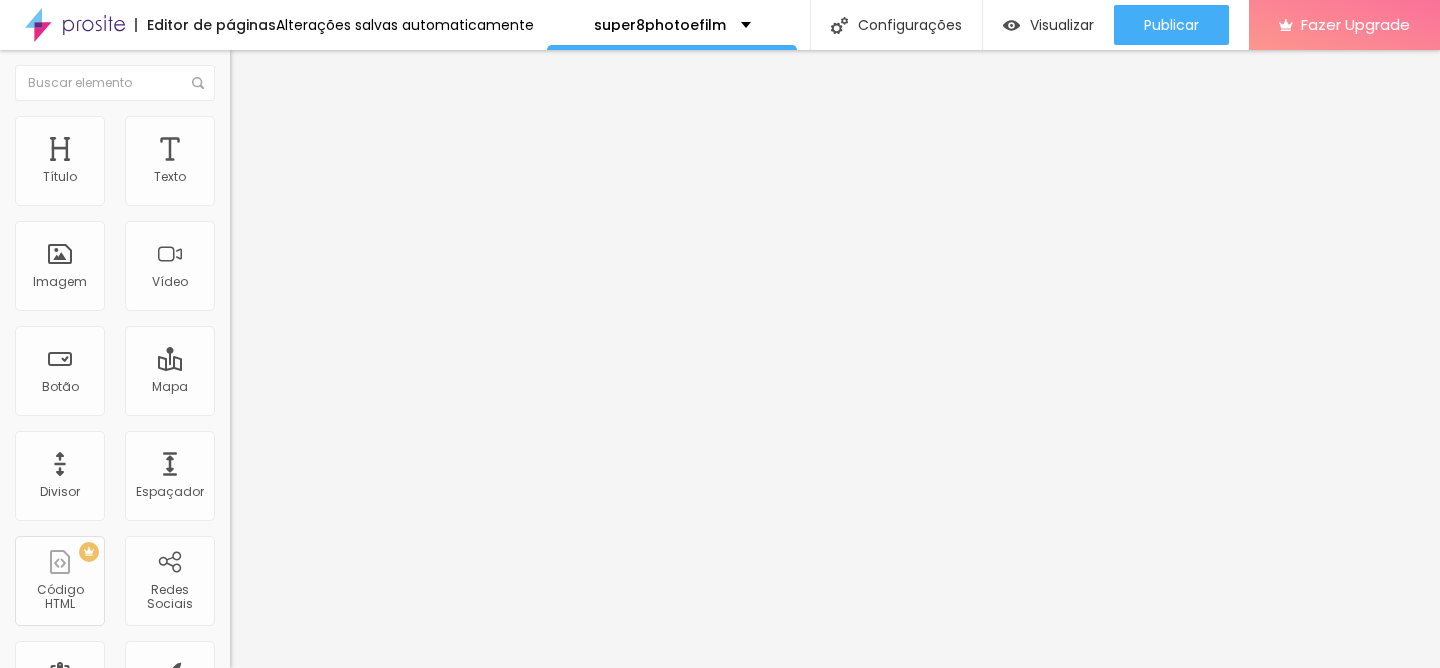 drag, startPoint x: 645, startPoint y: 332, endPoint x: 573, endPoint y: 333, distance: 72.00694 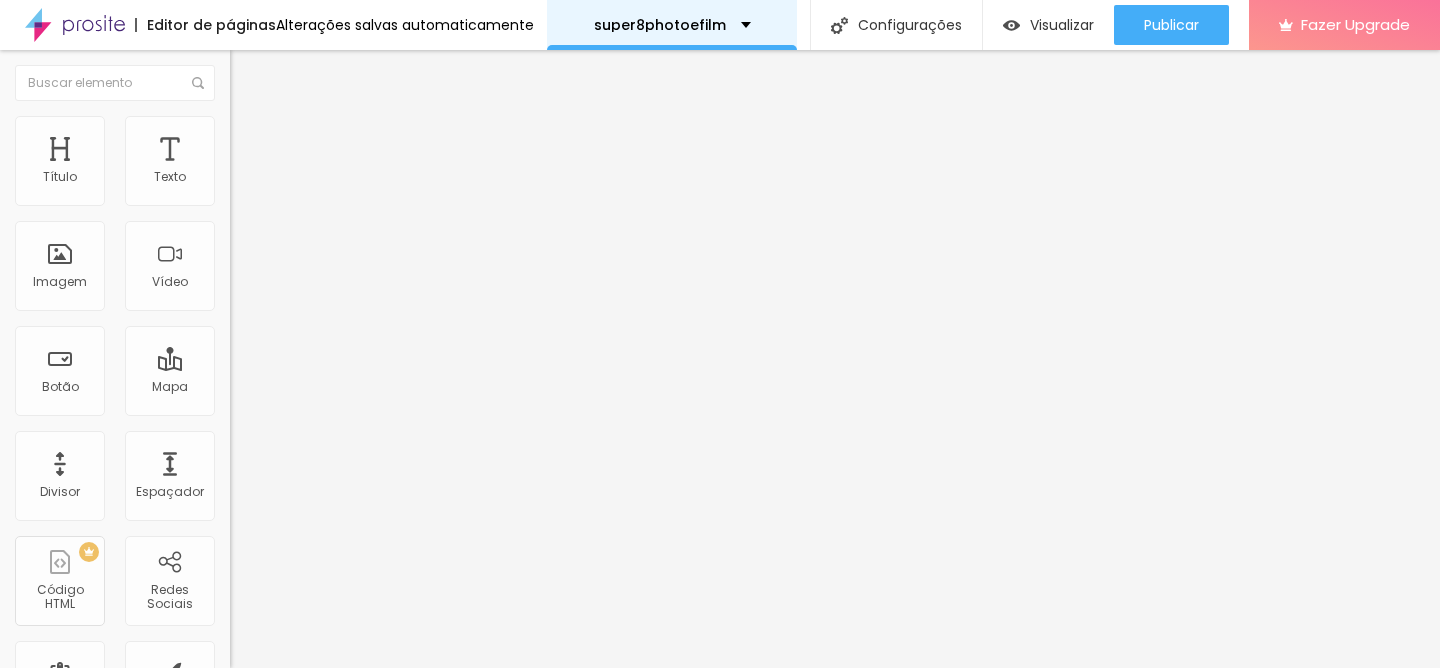 click on "super8photoefilm" at bounding box center (672, 25) 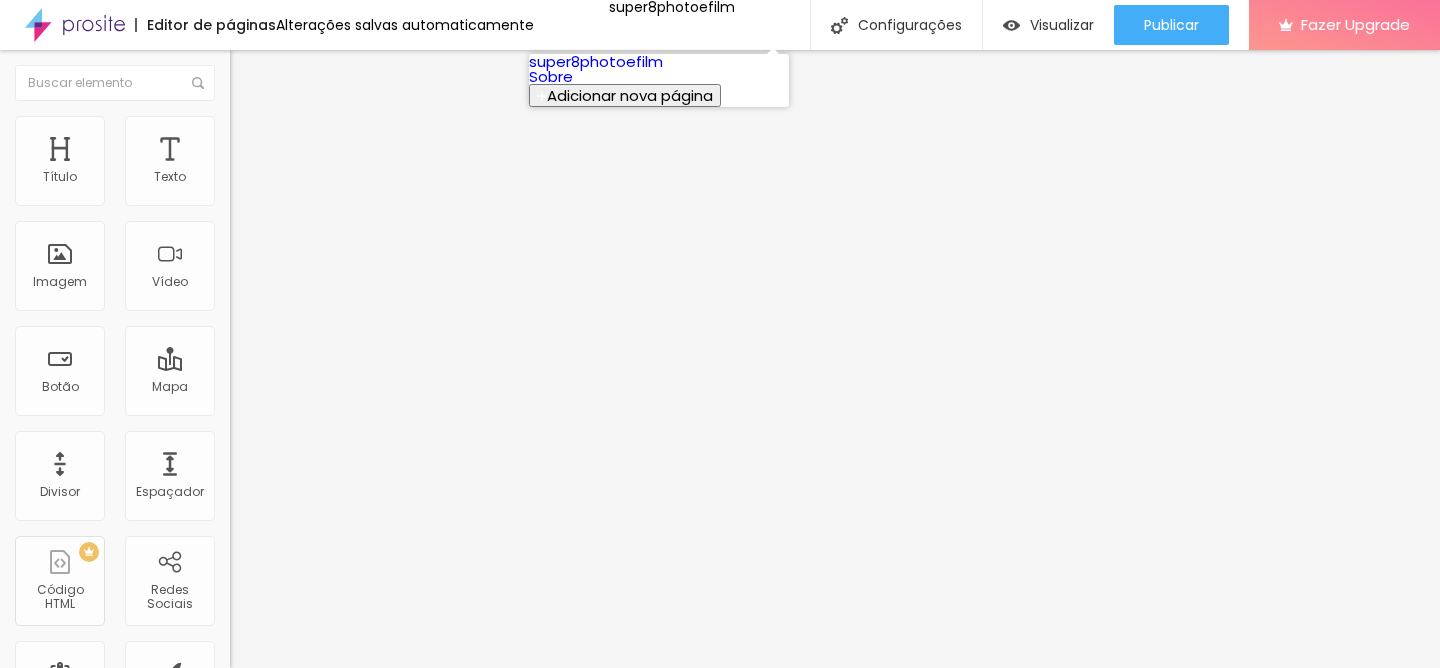 click on "Sobre" at bounding box center (551, 76) 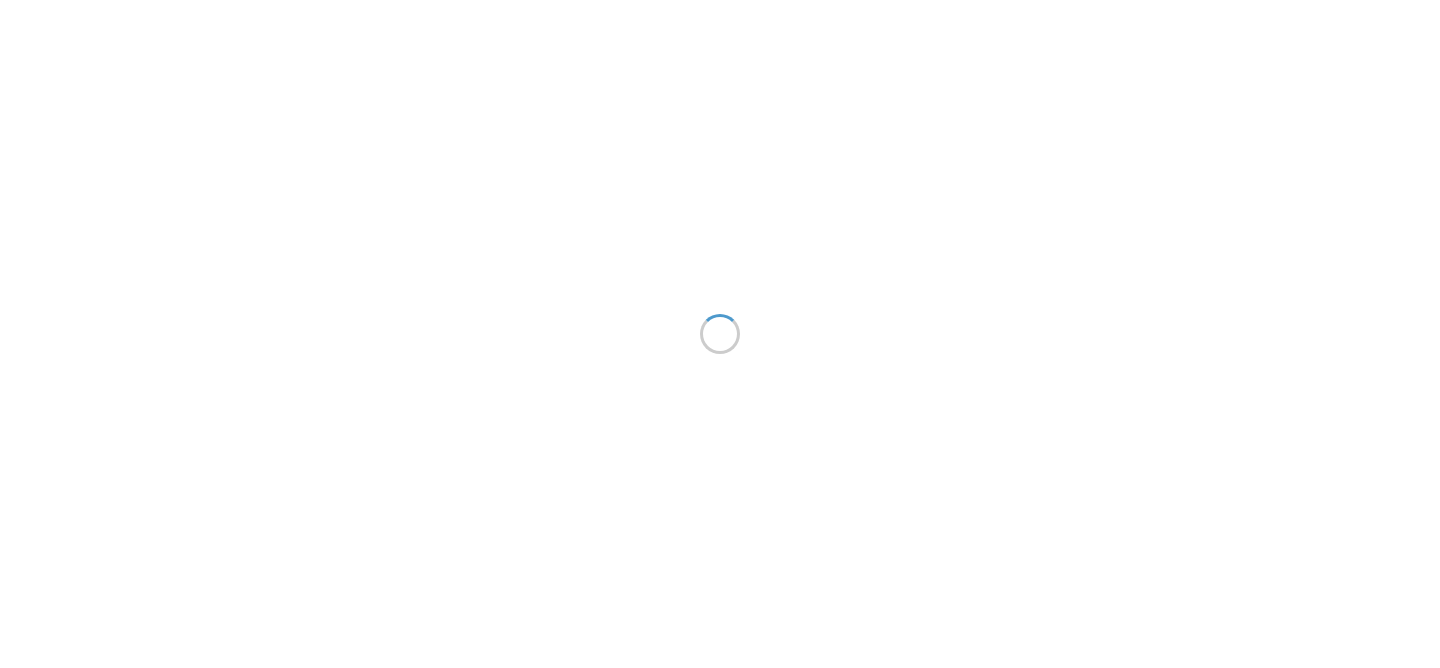 scroll, scrollTop: 0, scrollLeft: 0, axis: both 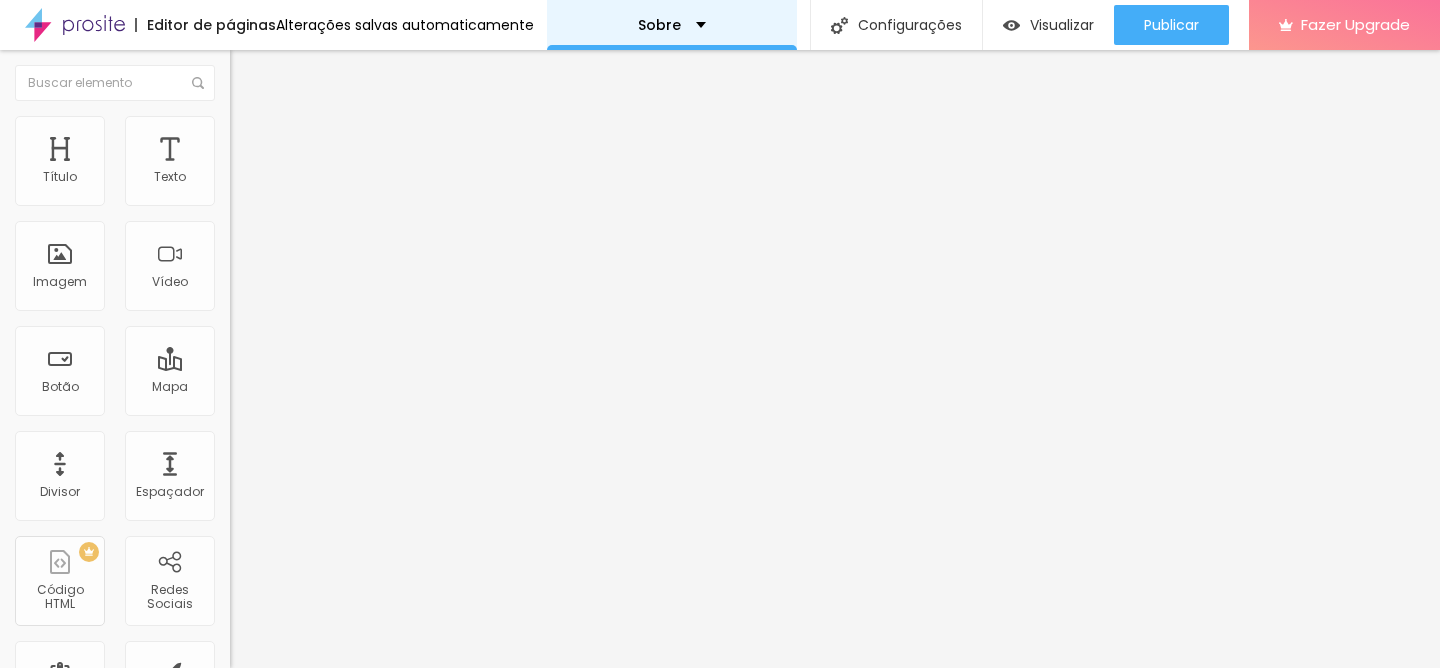 click on "Sobre" at bounding box center [672, 25] 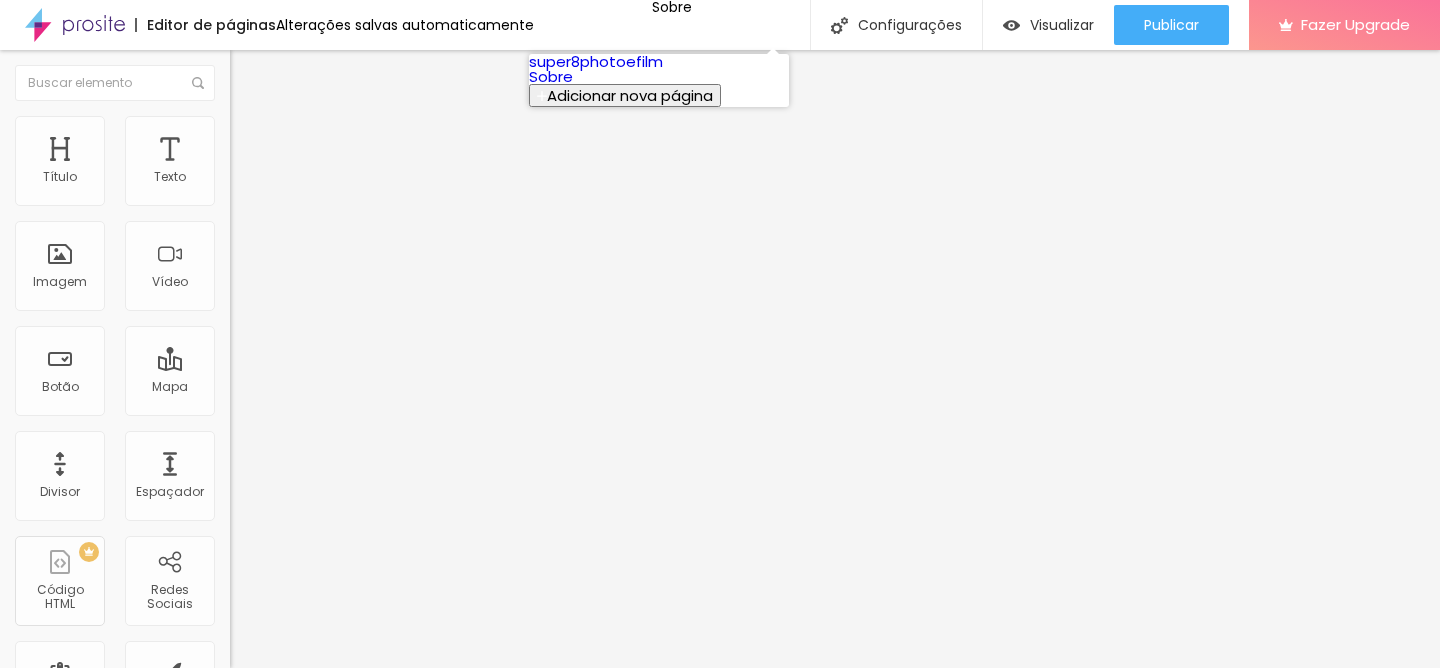 click on "super8photoefilm" at bounding box center [596, 61] 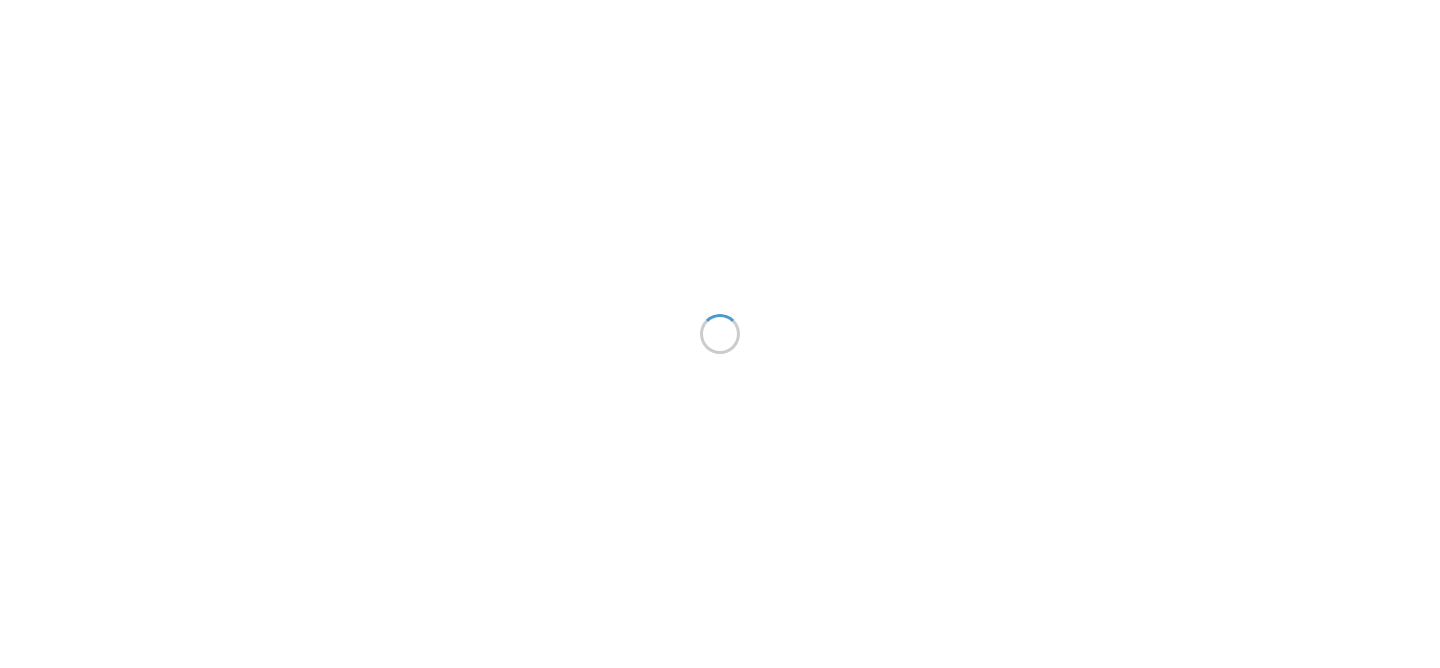 scroll, scrollTop: 0, scrollLeft: 0, axis: both 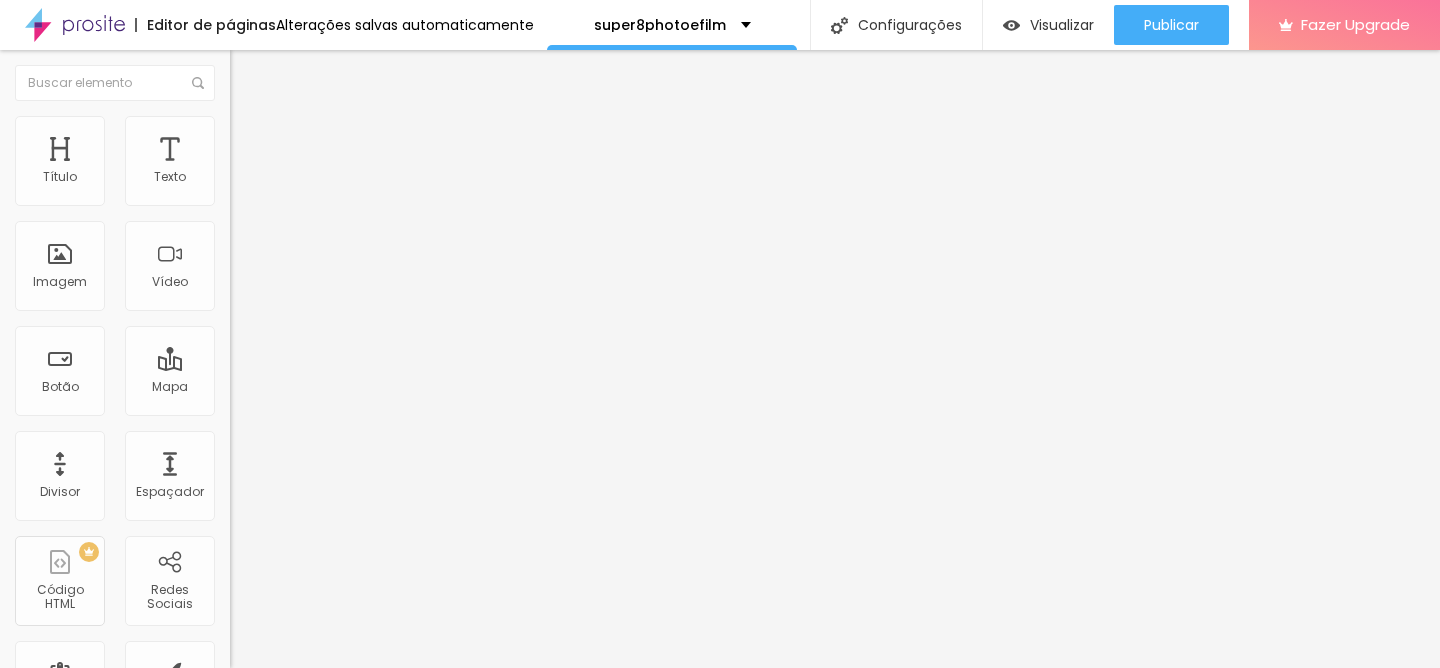 click on "Alboom Brasil" at bounding box center [350, 178] 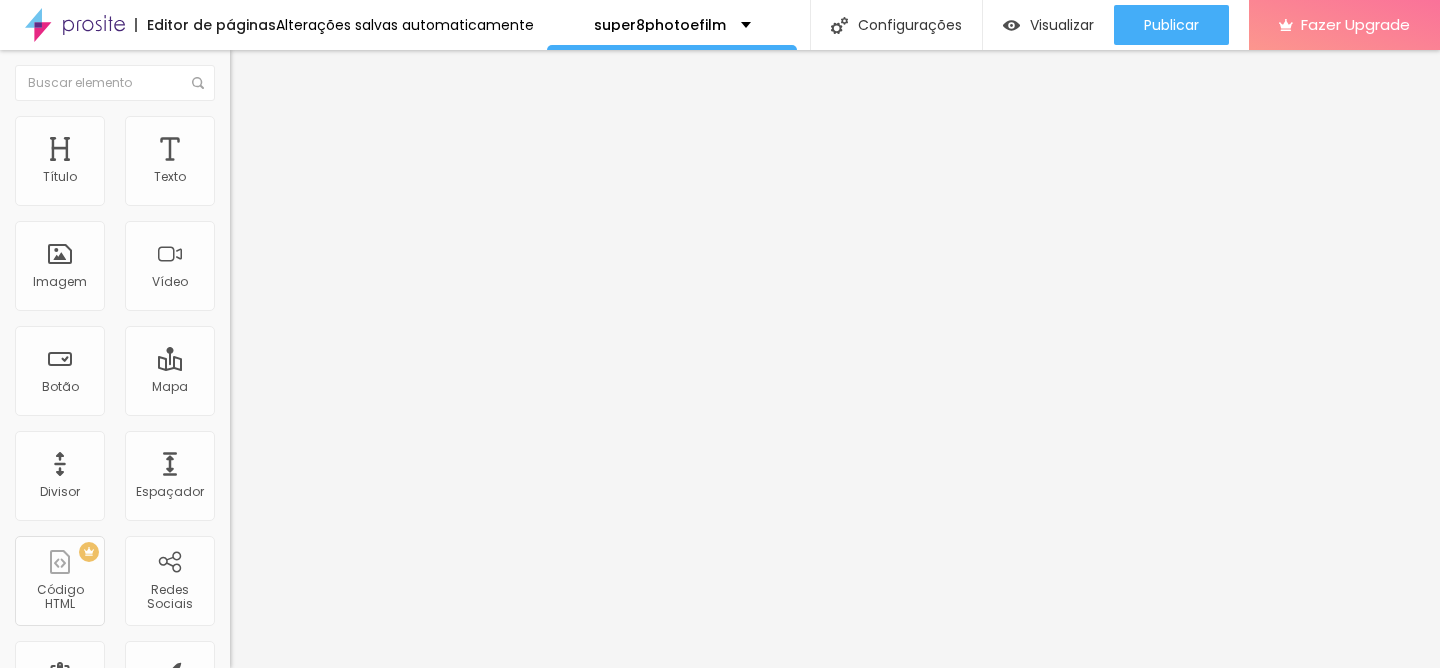 type on "[STREET], [NUMBER] [APARTMENT]" 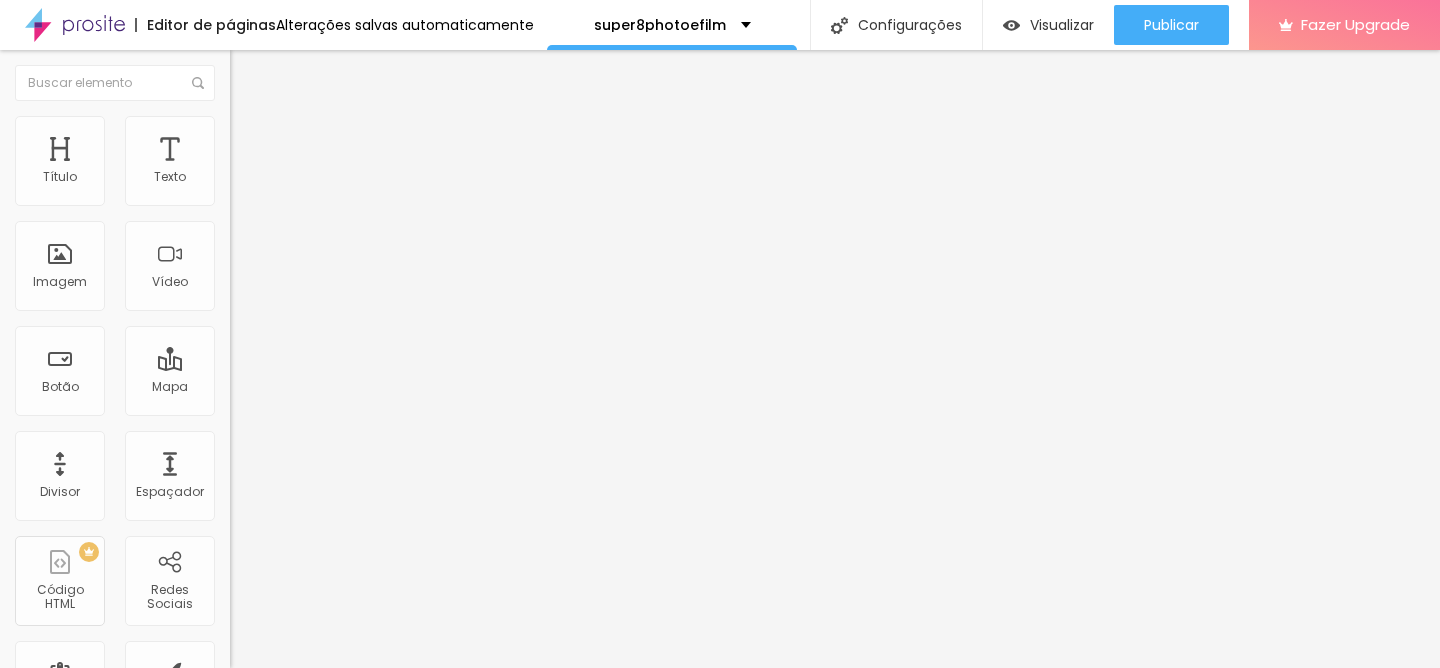 click on "Estilo" at bounding box center (263, 129) 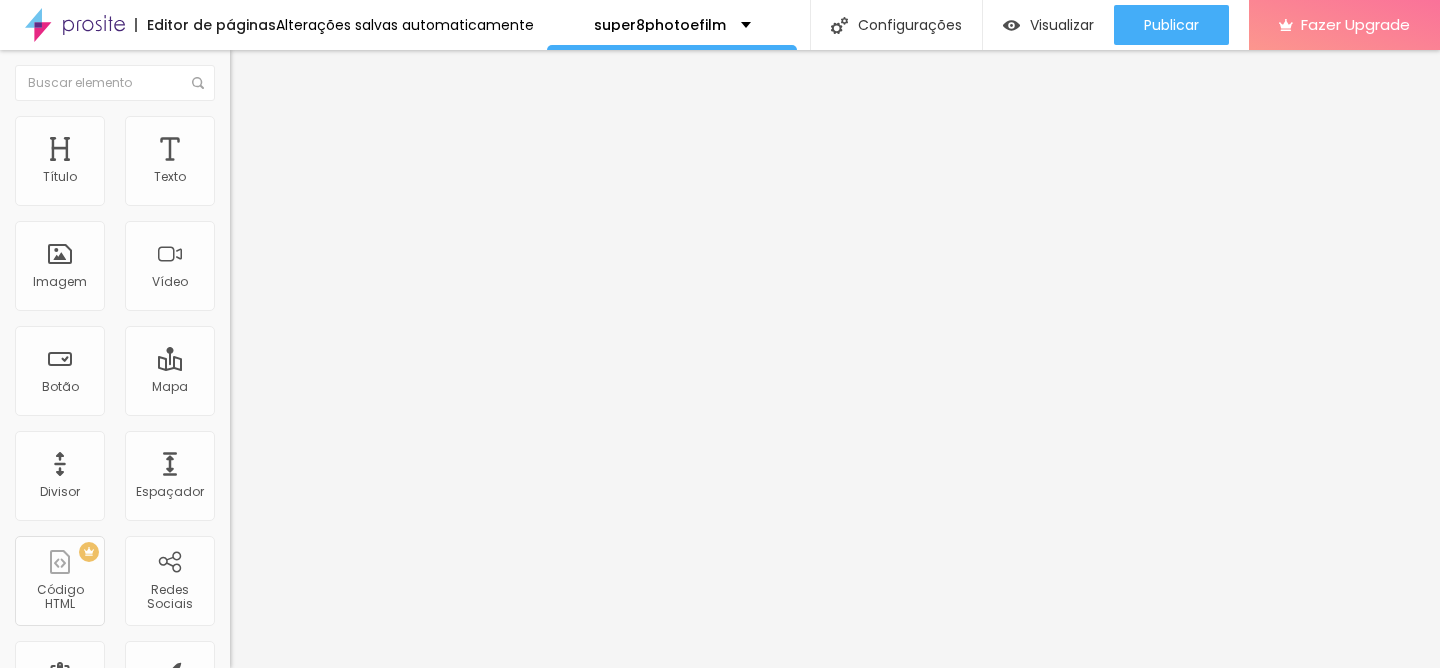 click on "Avançado" at bounding box center (281, 149) 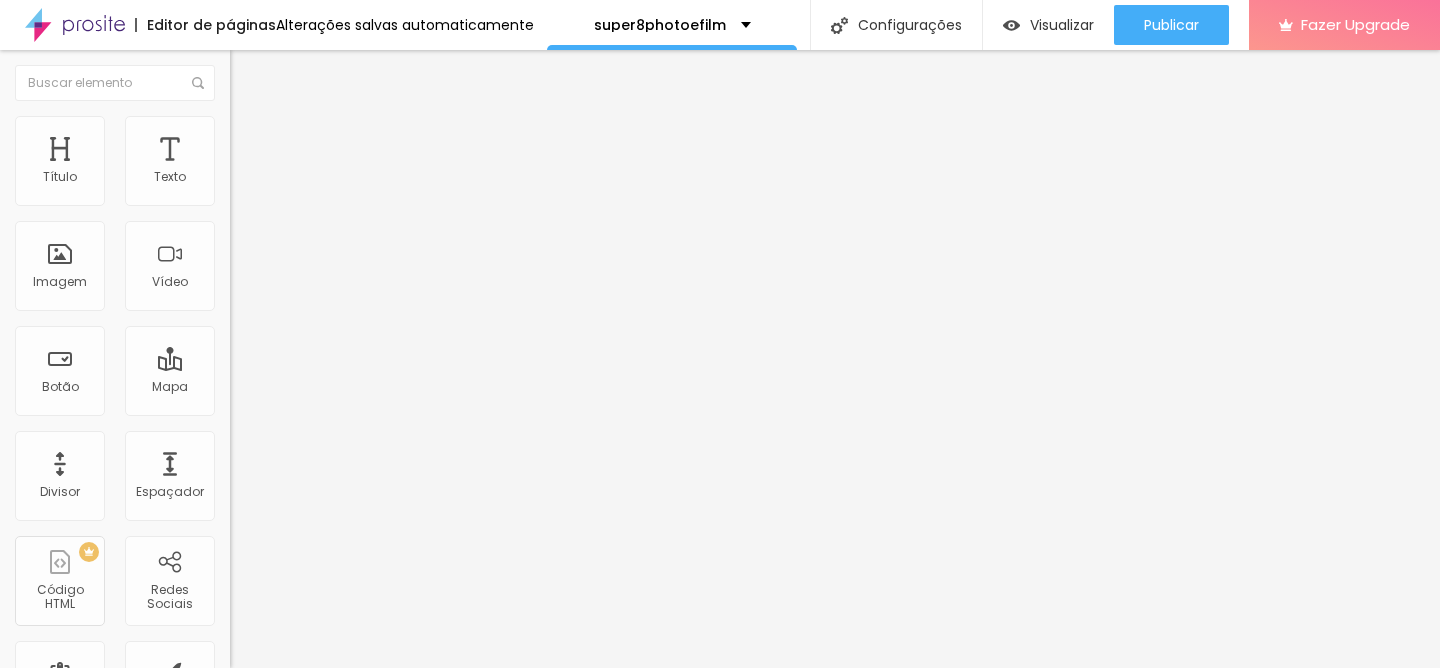 click on "Conteúdo" at bounding box center (345, 106) 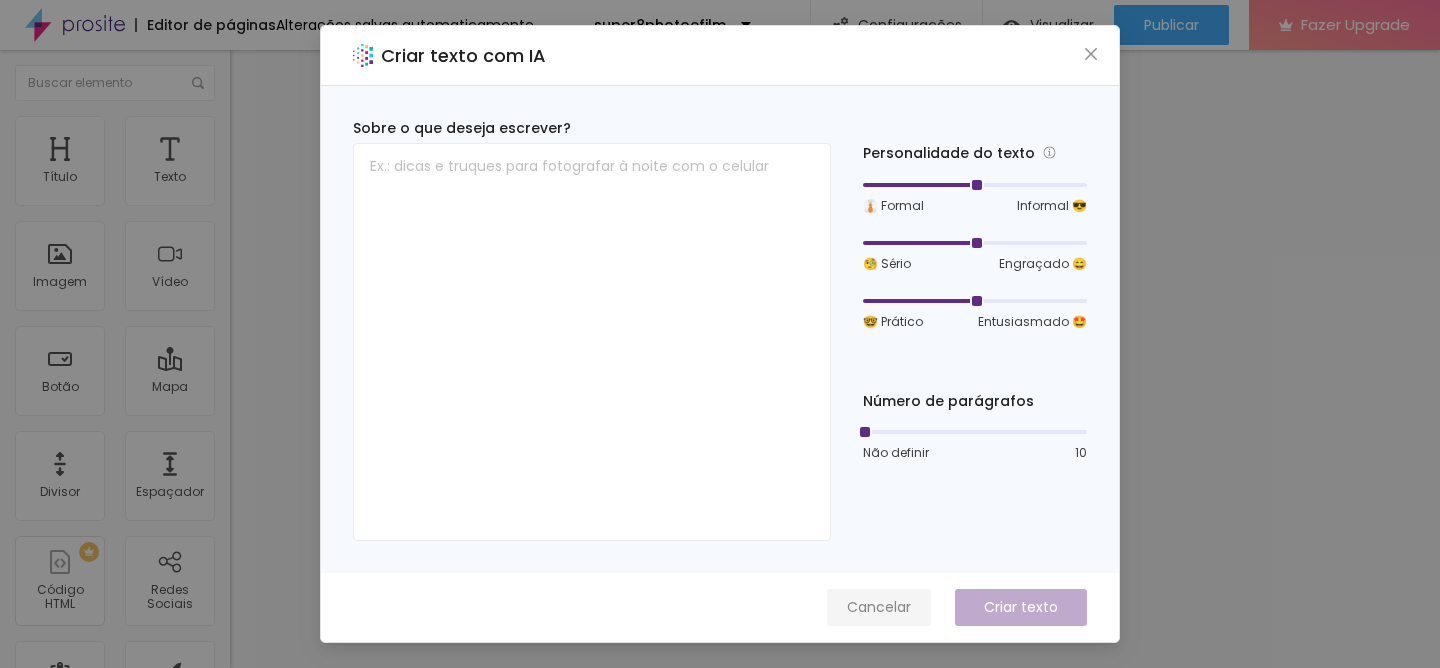 click on "Cancelar" at bounding box center [879, 607] 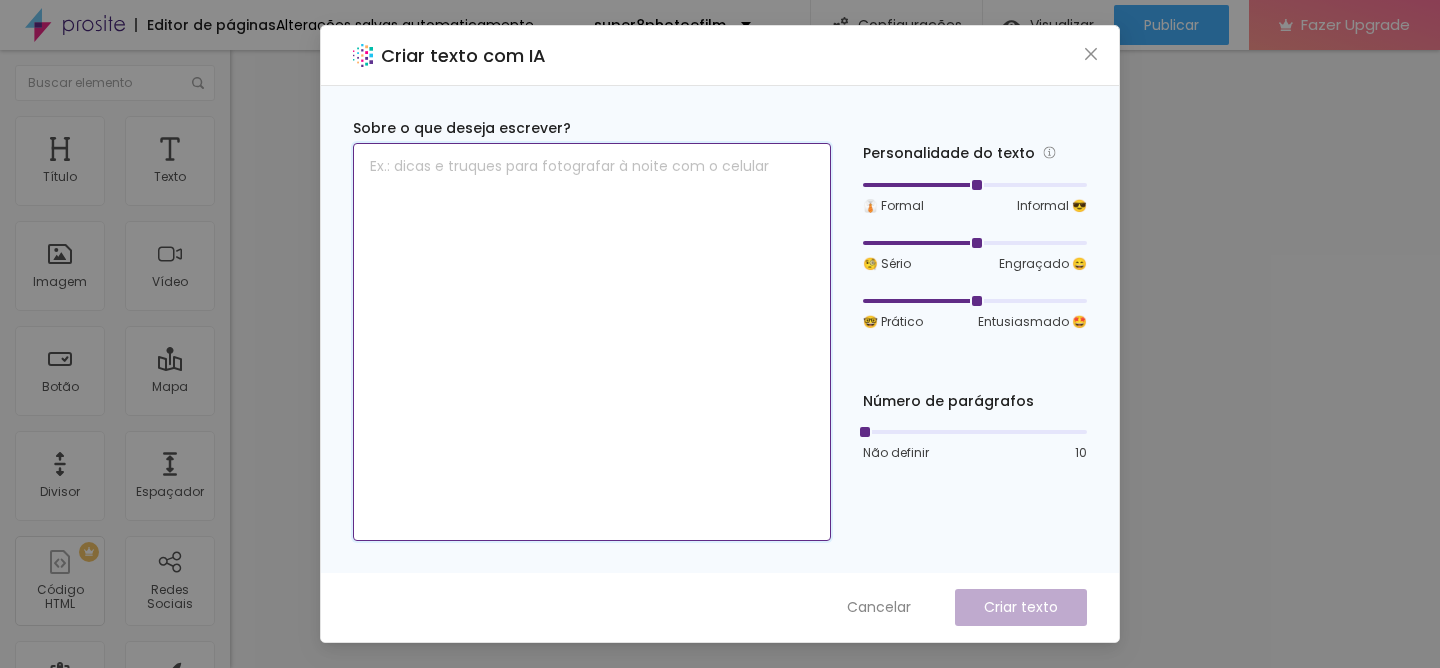 click at bounding box center (592, 342) 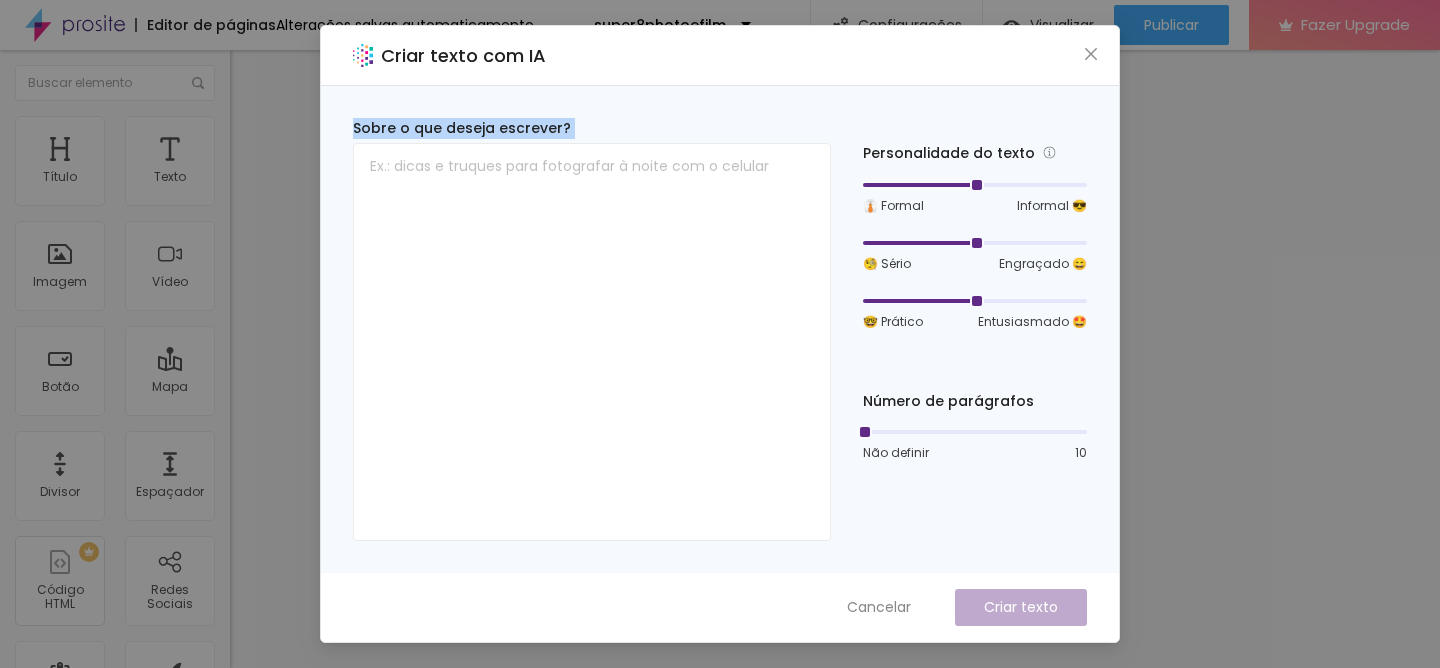 drag, startPoint x: 685, startPoint y: 51, endPoint x: 1023, endPoint y: 129, distance: 346.88327 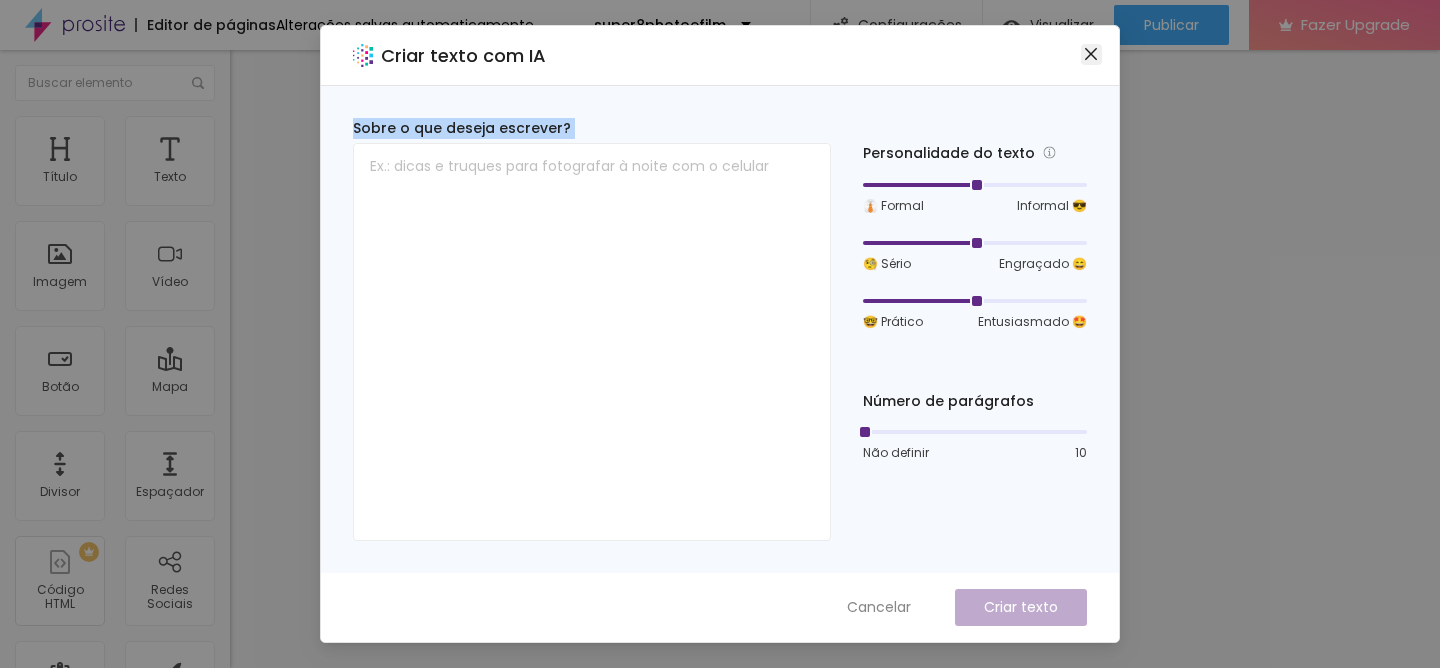 click 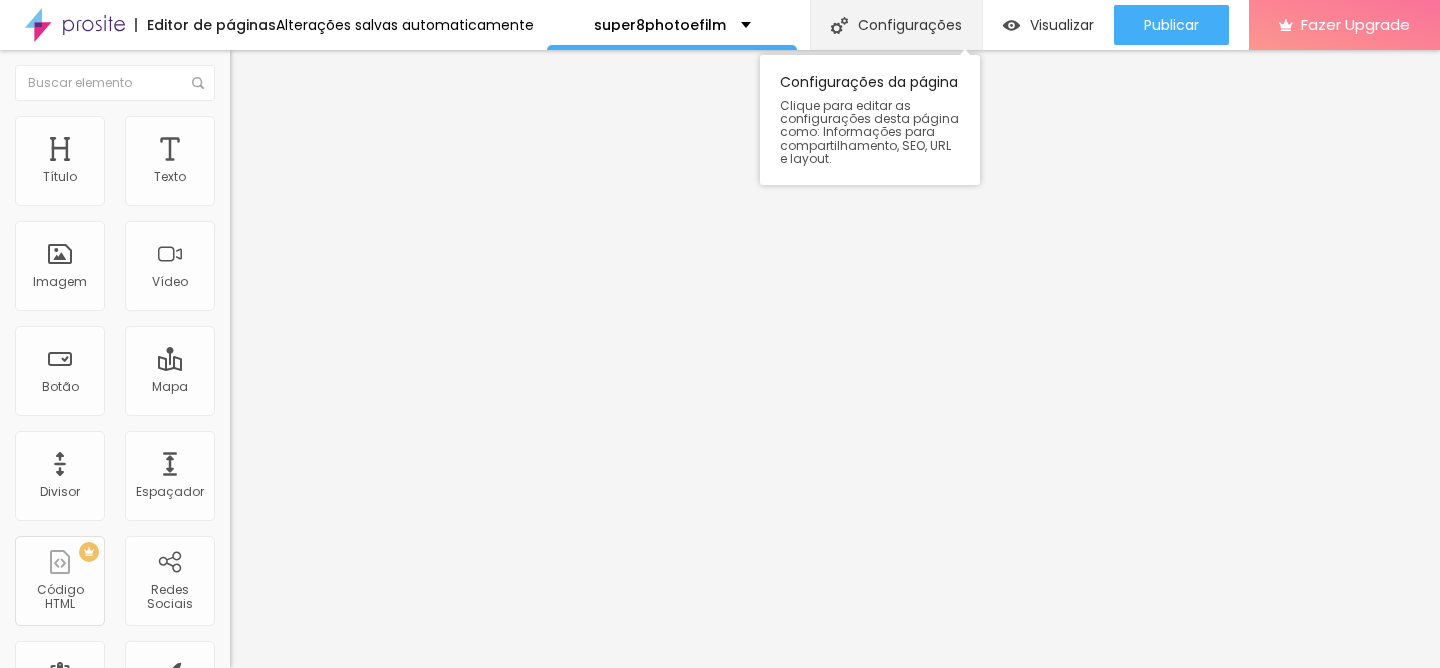 click on "Configurações" at bounding box center [896, 25] 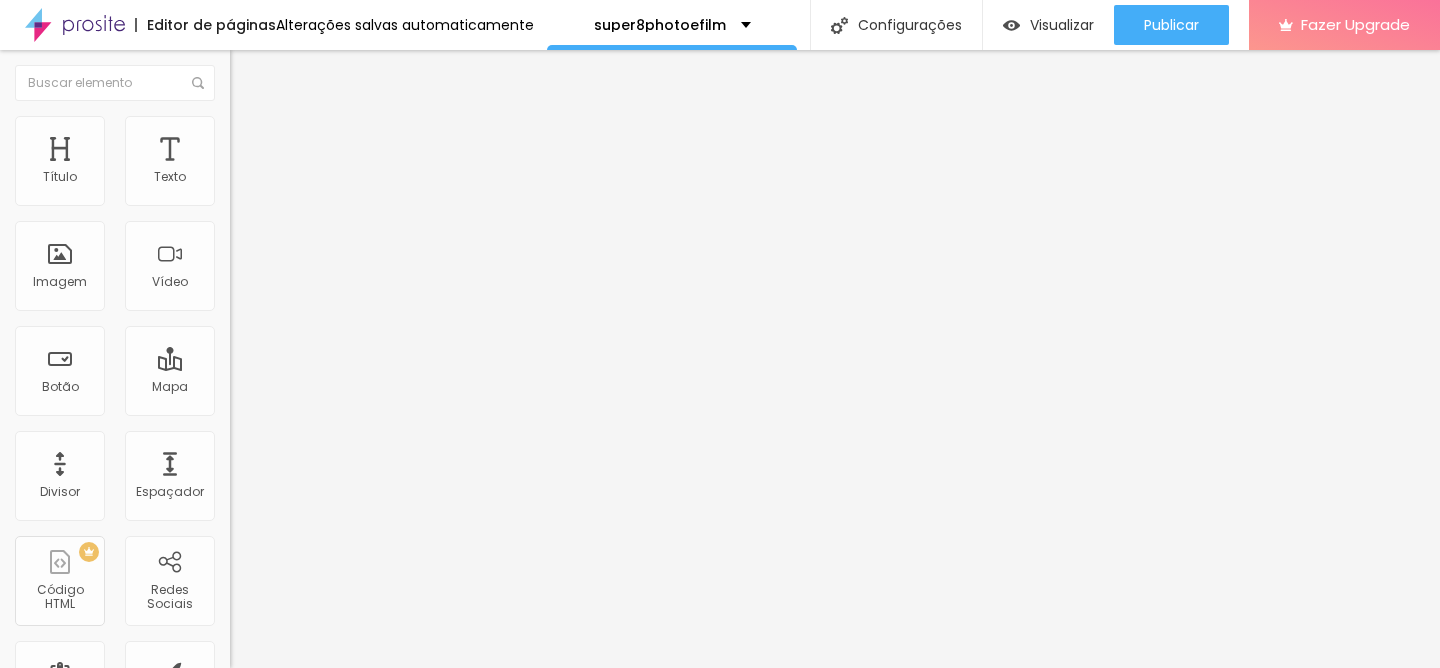click on "Redes Sociais" at bounding box center (720, 716) 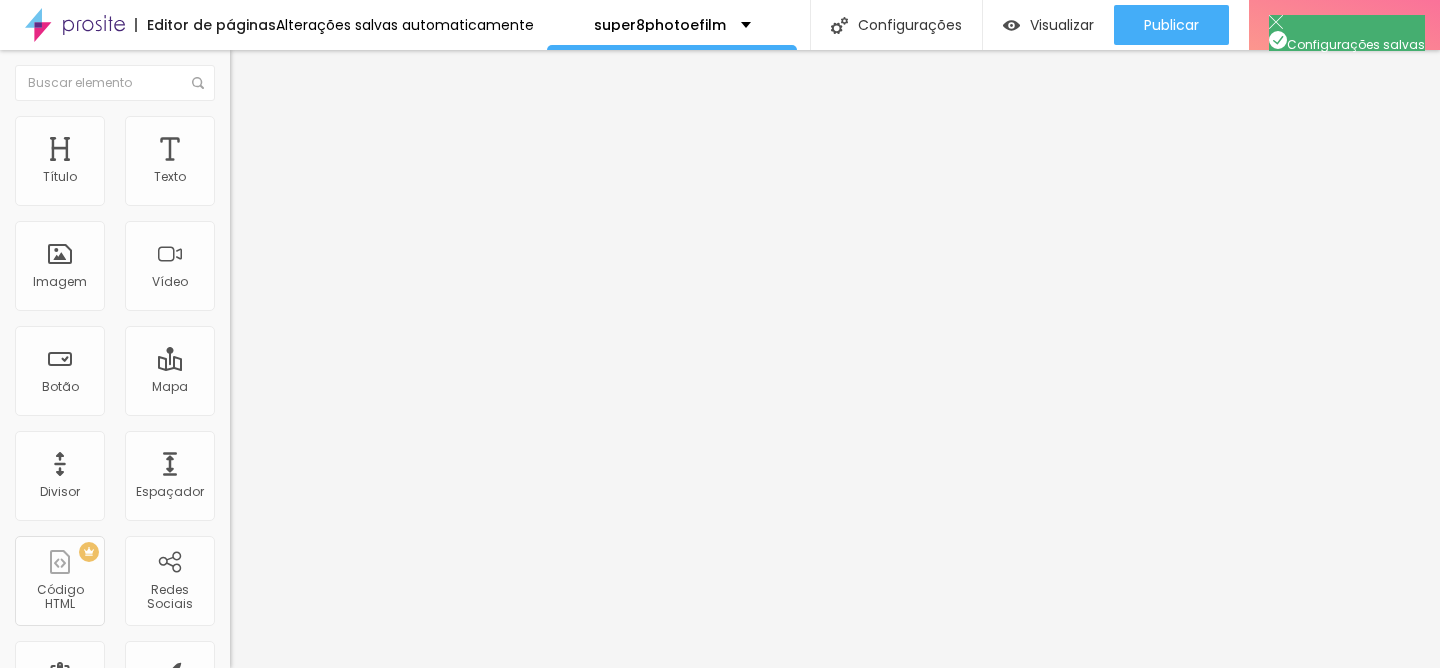 click at bounding box center (720, 689) 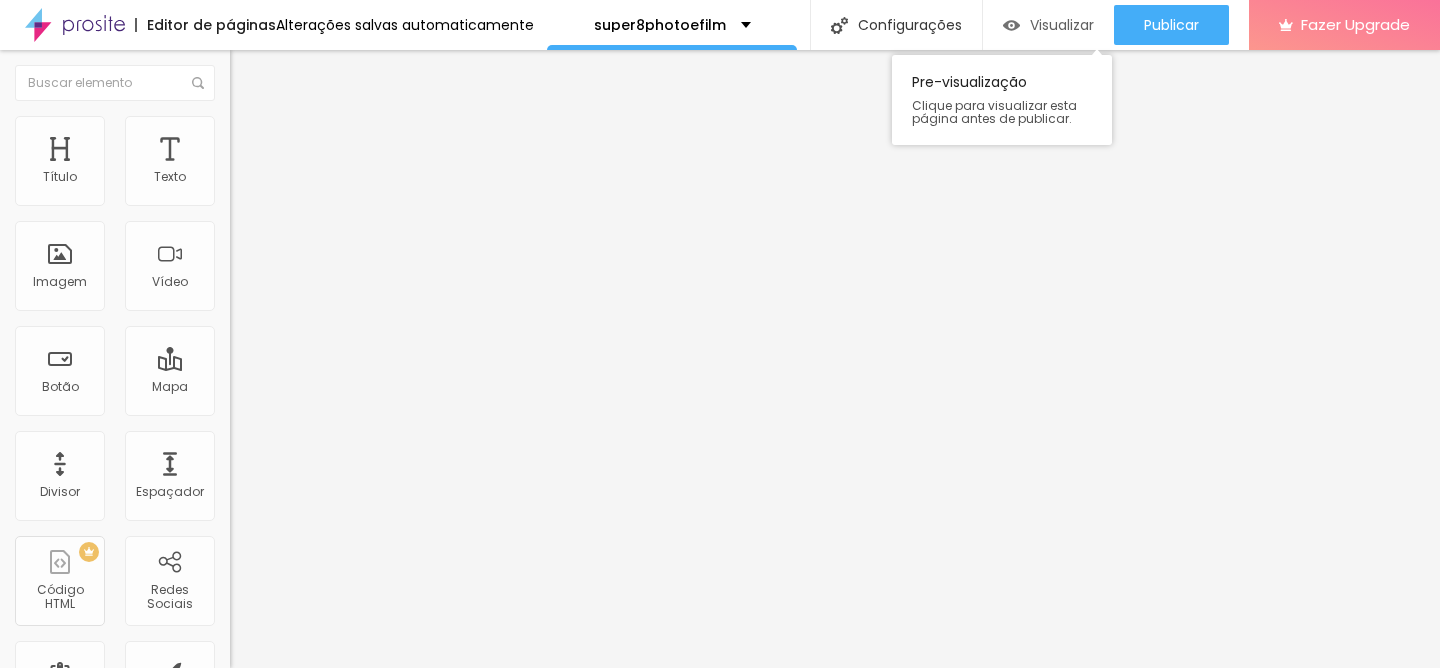 click on "Visualizar" at bounding box center (1062, 25) 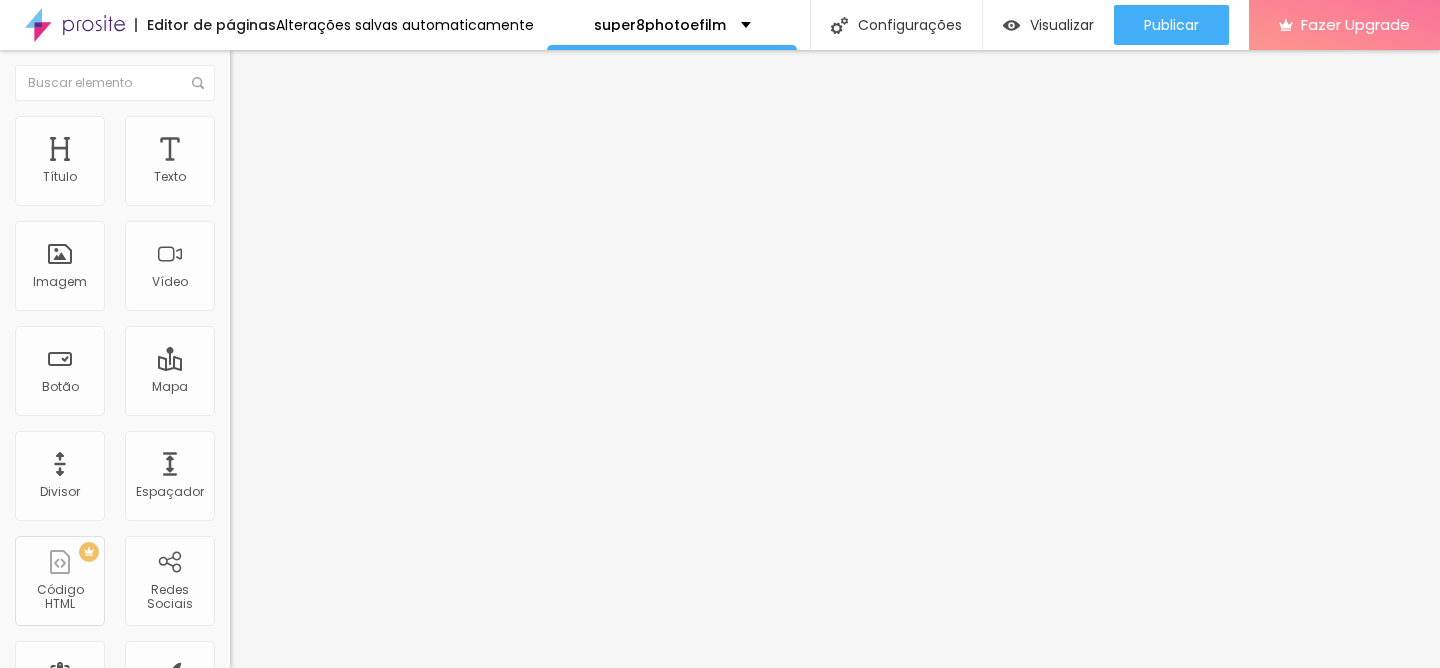 click on "Estilo" at bounding box center (263, 129) 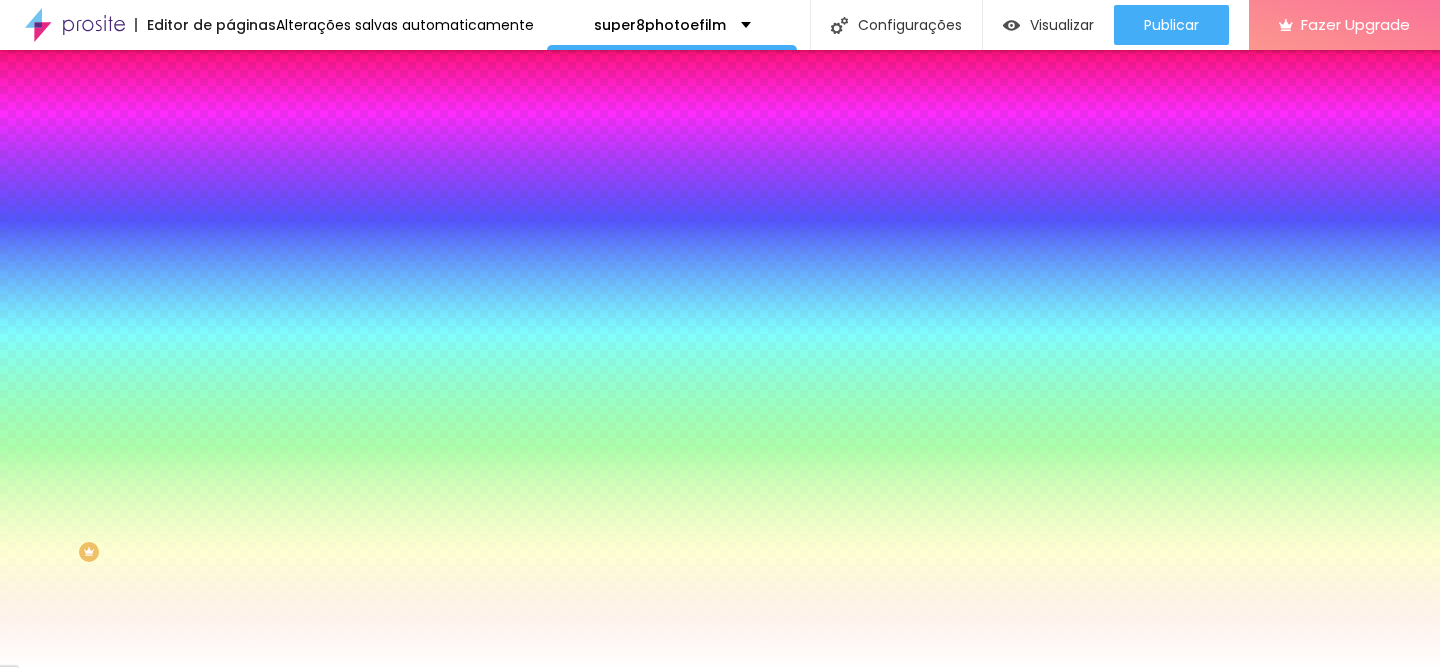 click on "Avançado" at bounding box center [281, 149] 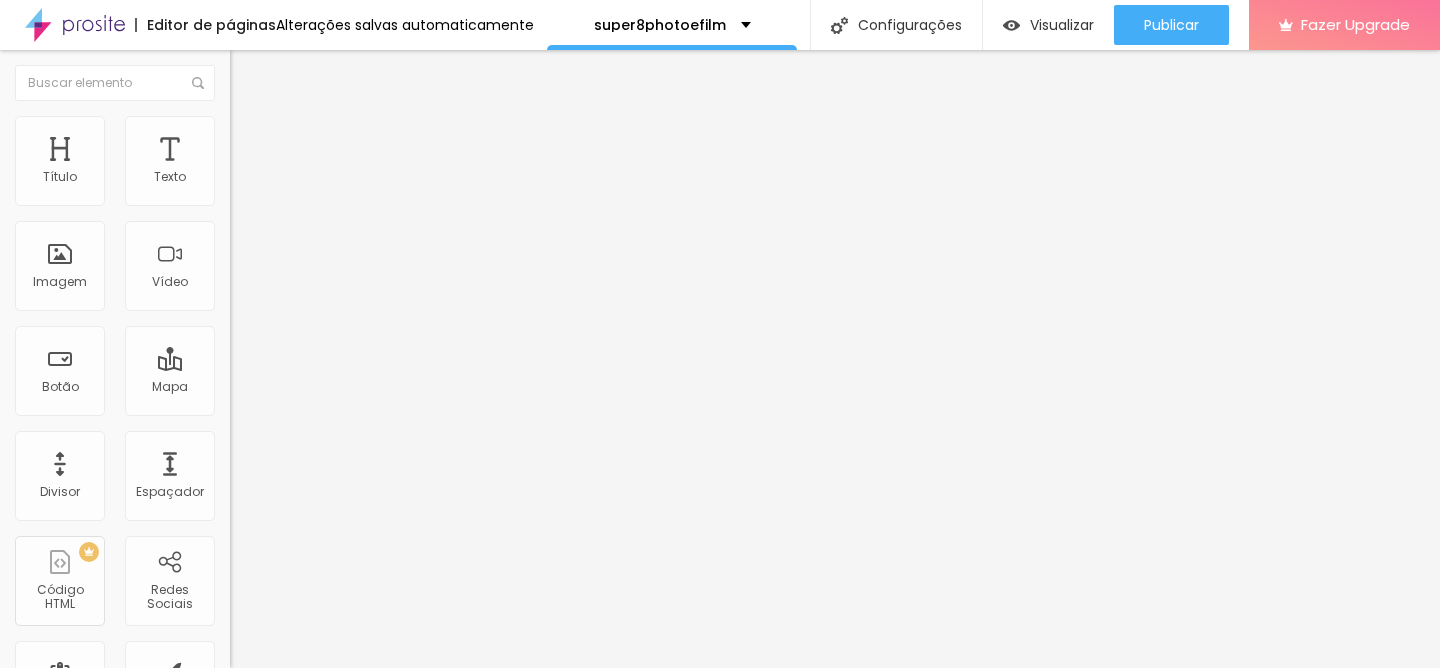 click at bounding box center [239, 105] 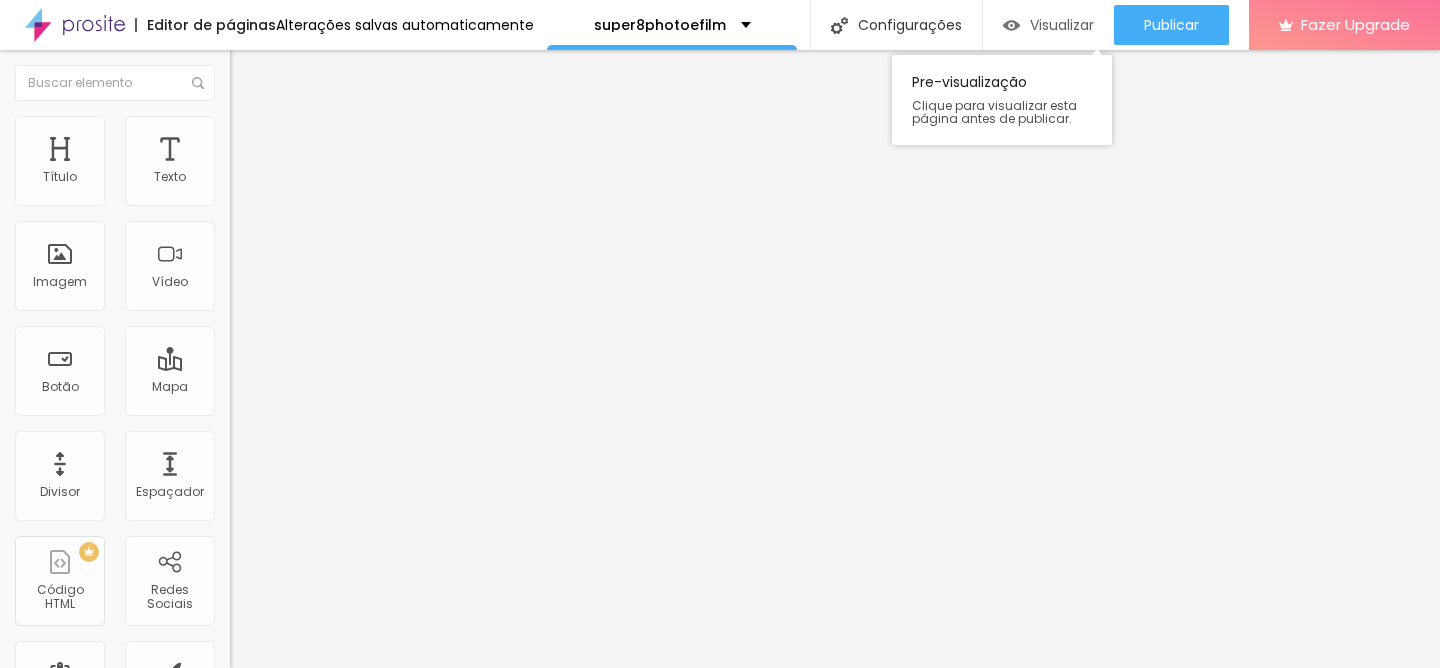 click on "Pre-visualização Clique para visualizar esta página antes de publicar." at bounding box center [1002, 95] 